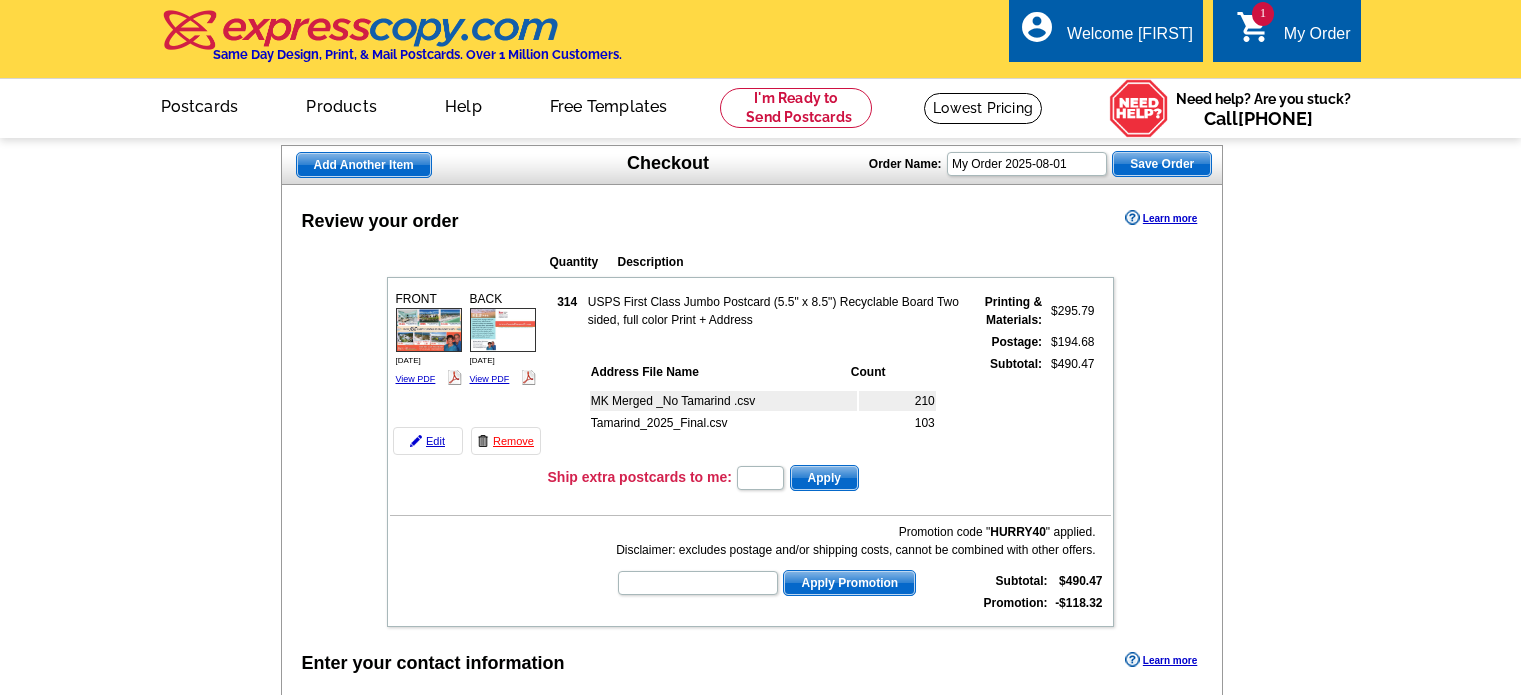 scroll, scrollTop: 0, scrollLeft: 0, axis: both 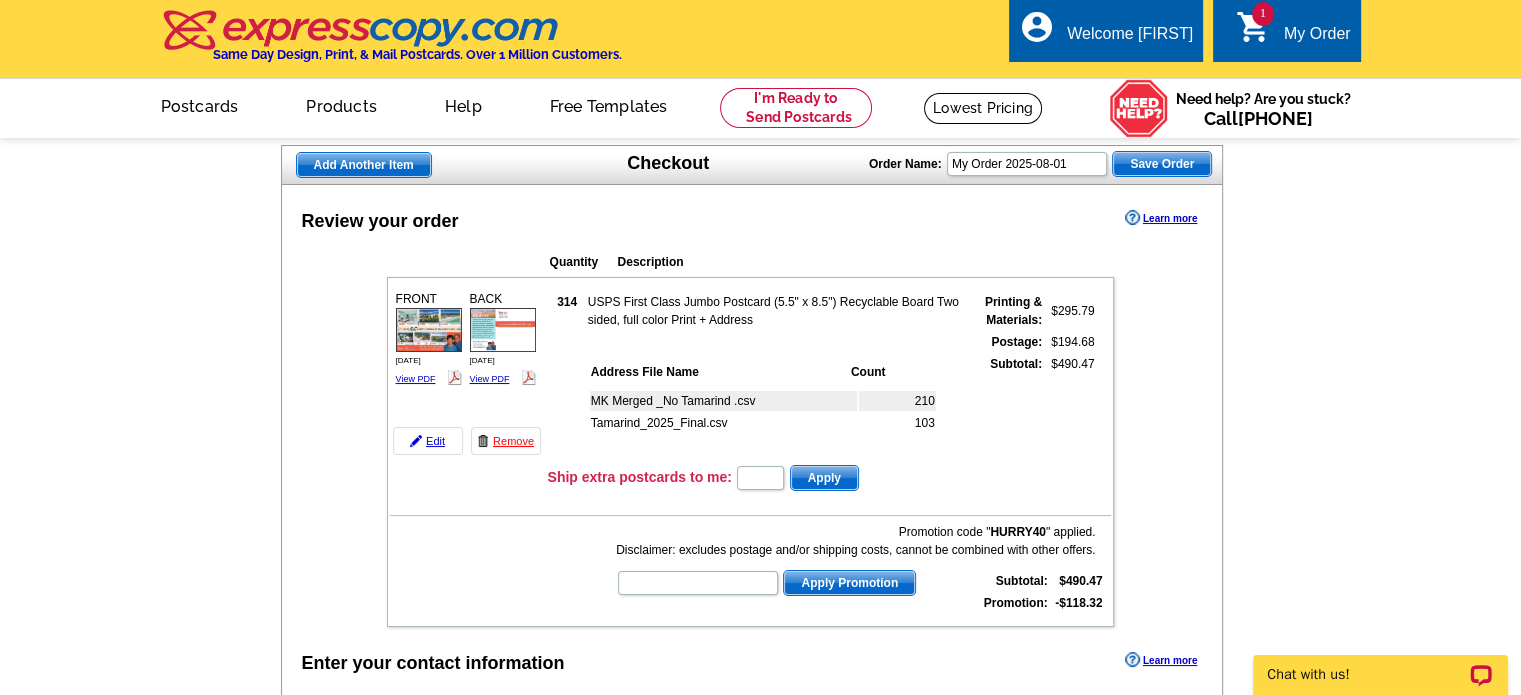 click on "Save Order" at bounding box center [1162, 164] 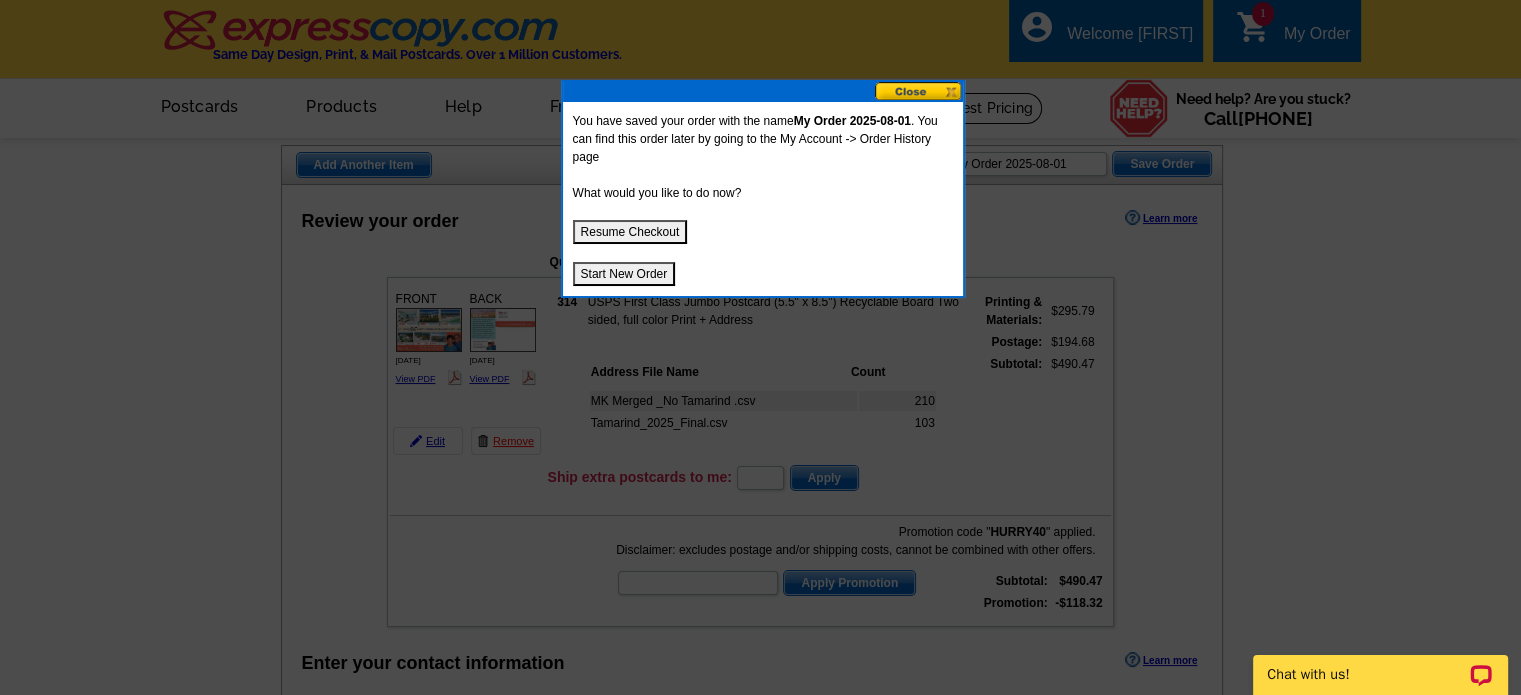 click at bounding box center (919, 91) 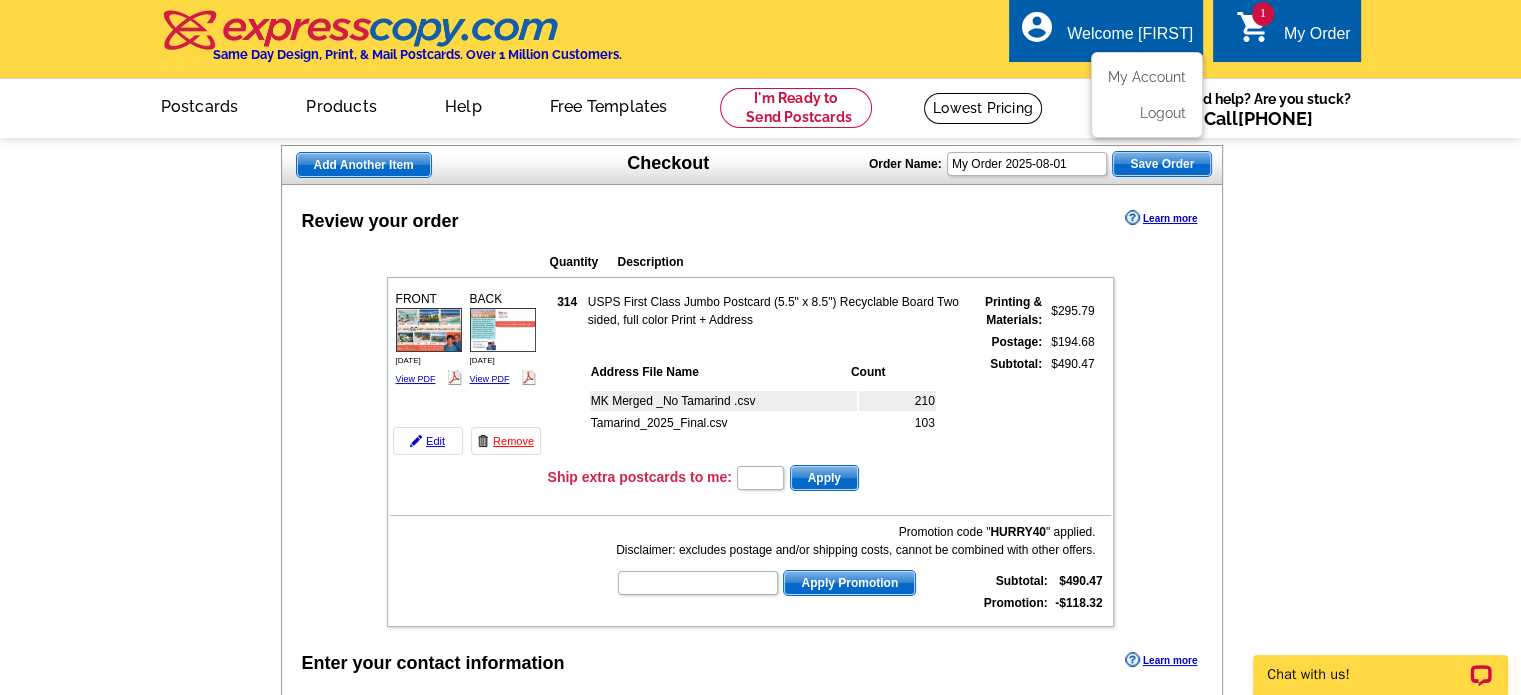 click on "Welcome [FIRST]" at bounding box center [1130, 39] 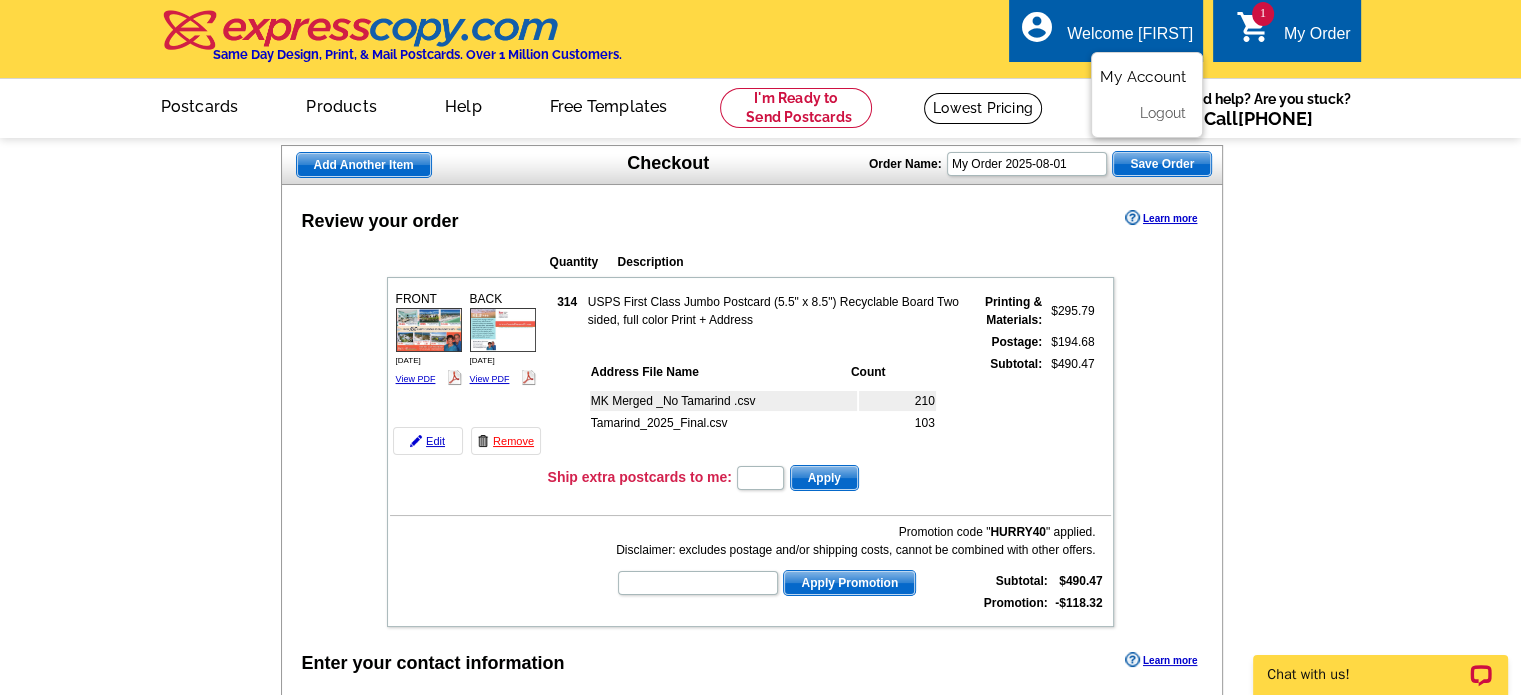 click on "My Account" at bounding box center (1143, 77) 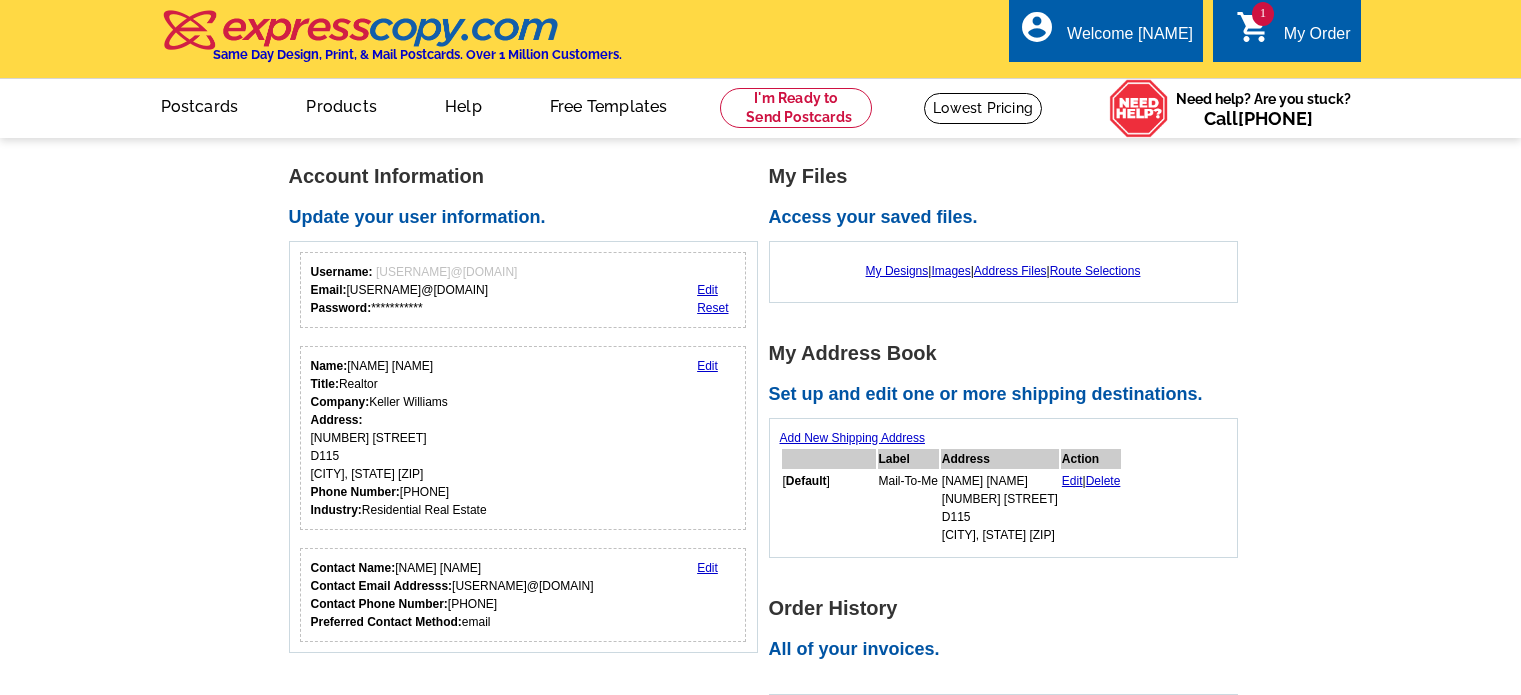 scroll, scrollTop: 0, scrollLeft: 0, axis: both 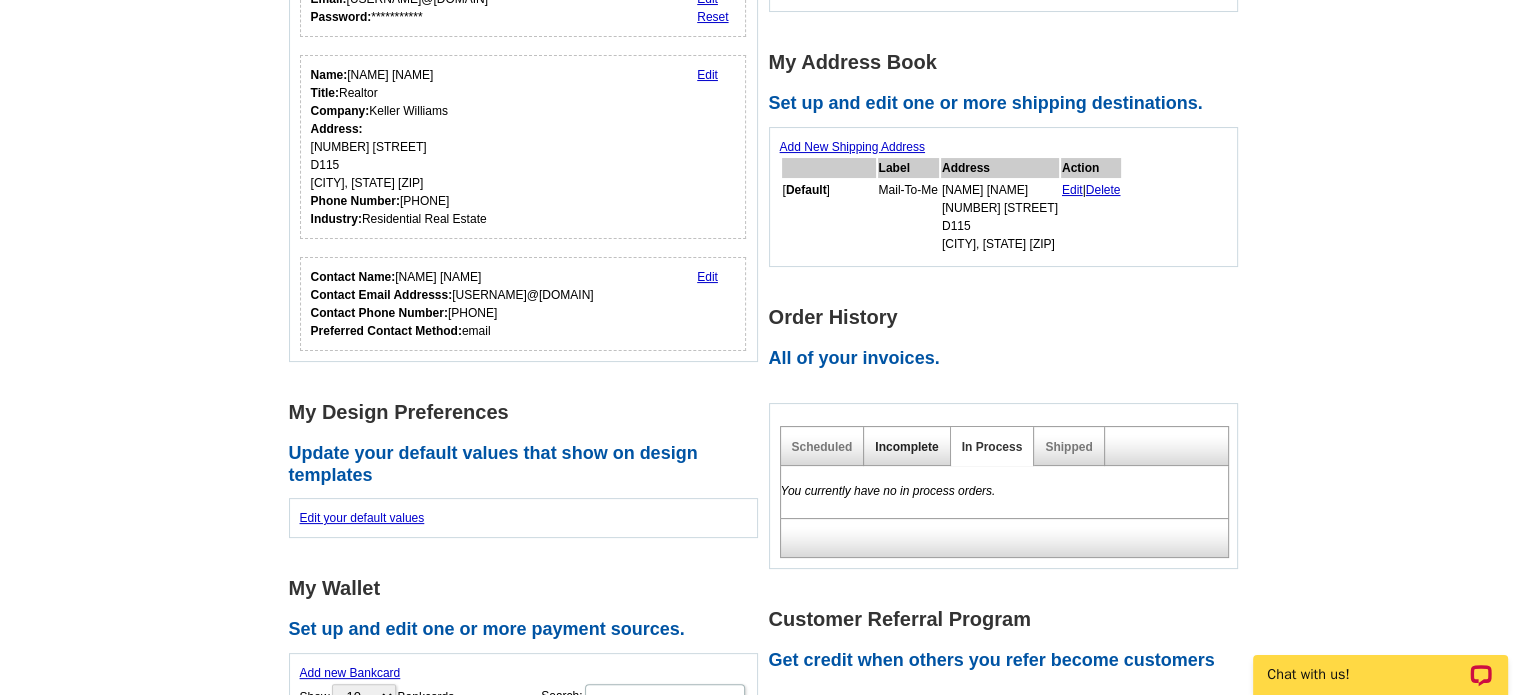 click on "Incomplete" at bounding box center (906, 447) 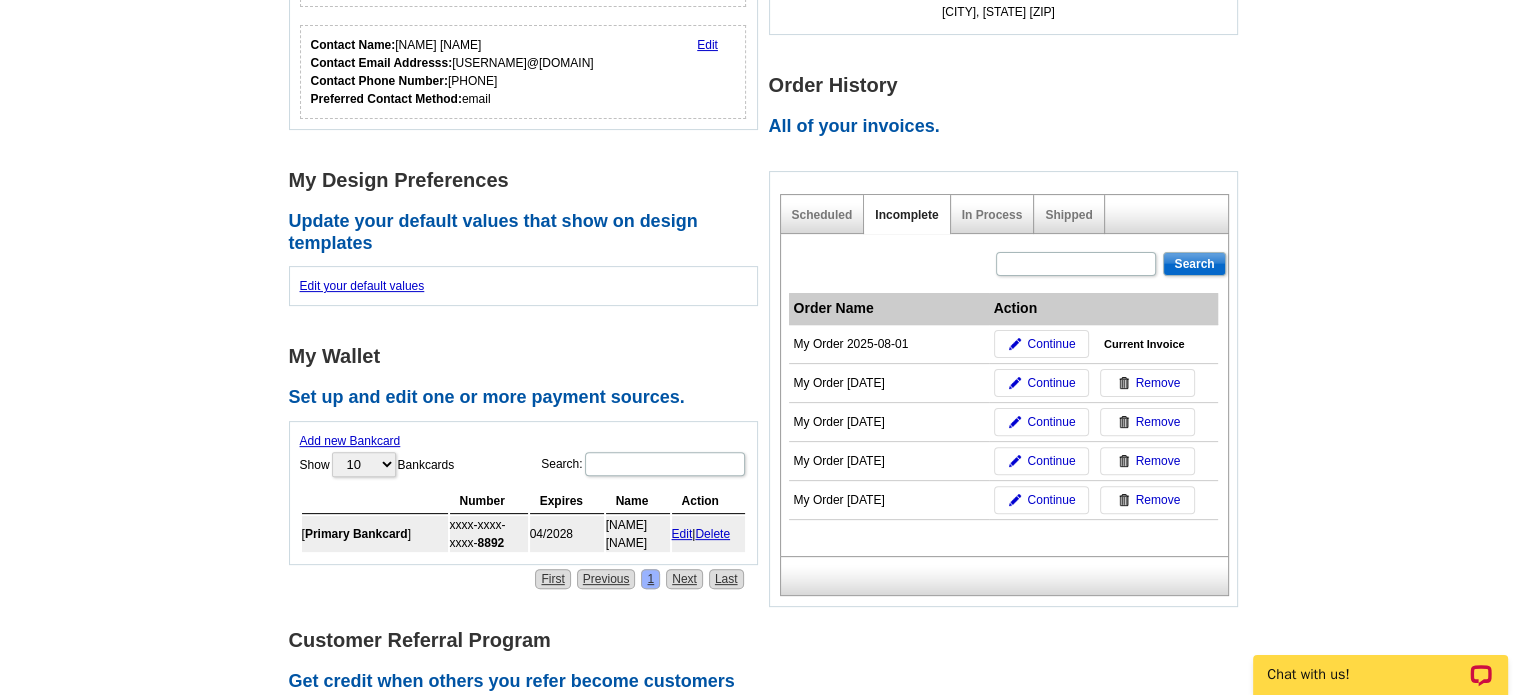 scroll, scrollTop: 524, scrollLeft: 0, axis: vertical 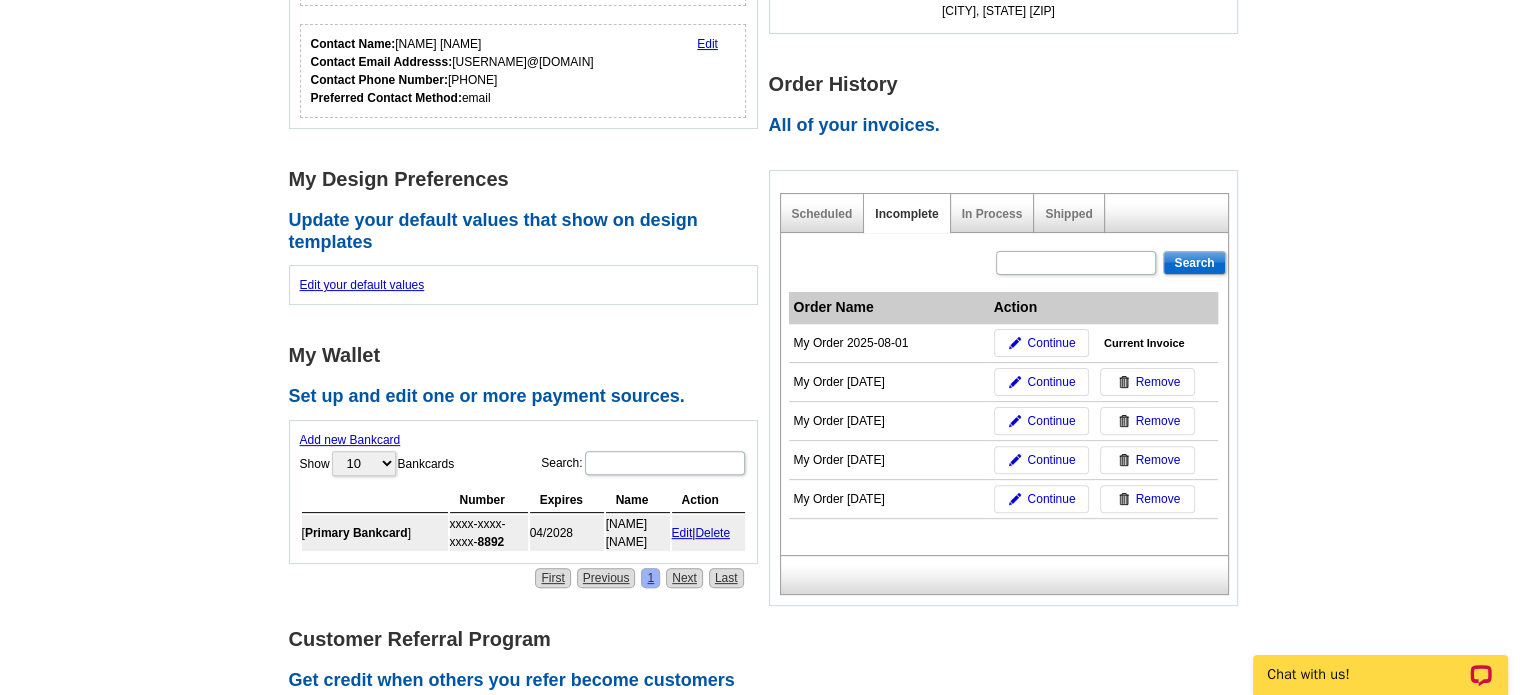 click on "My Order 2025-08-01" at bounding box center (889, 343) 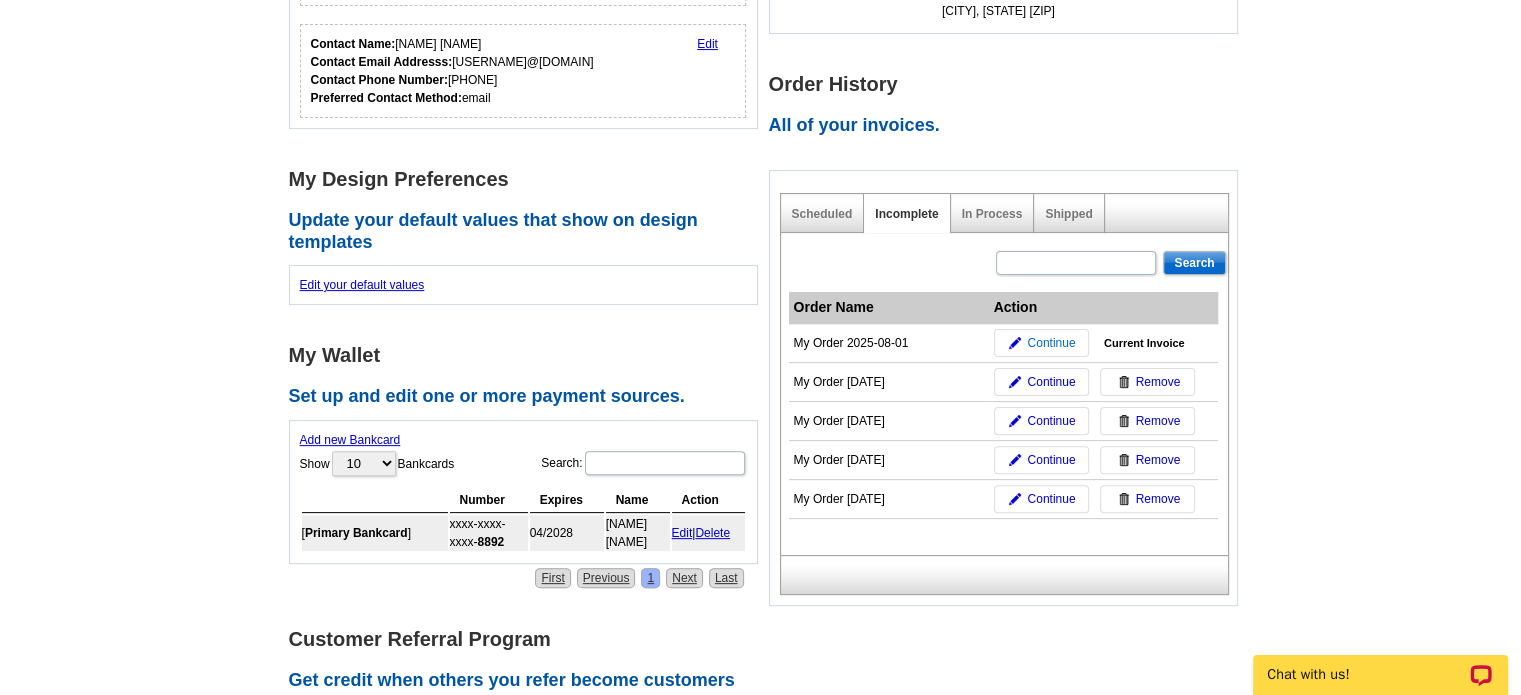 click on "Continue" at bounding box center (1051, 343) 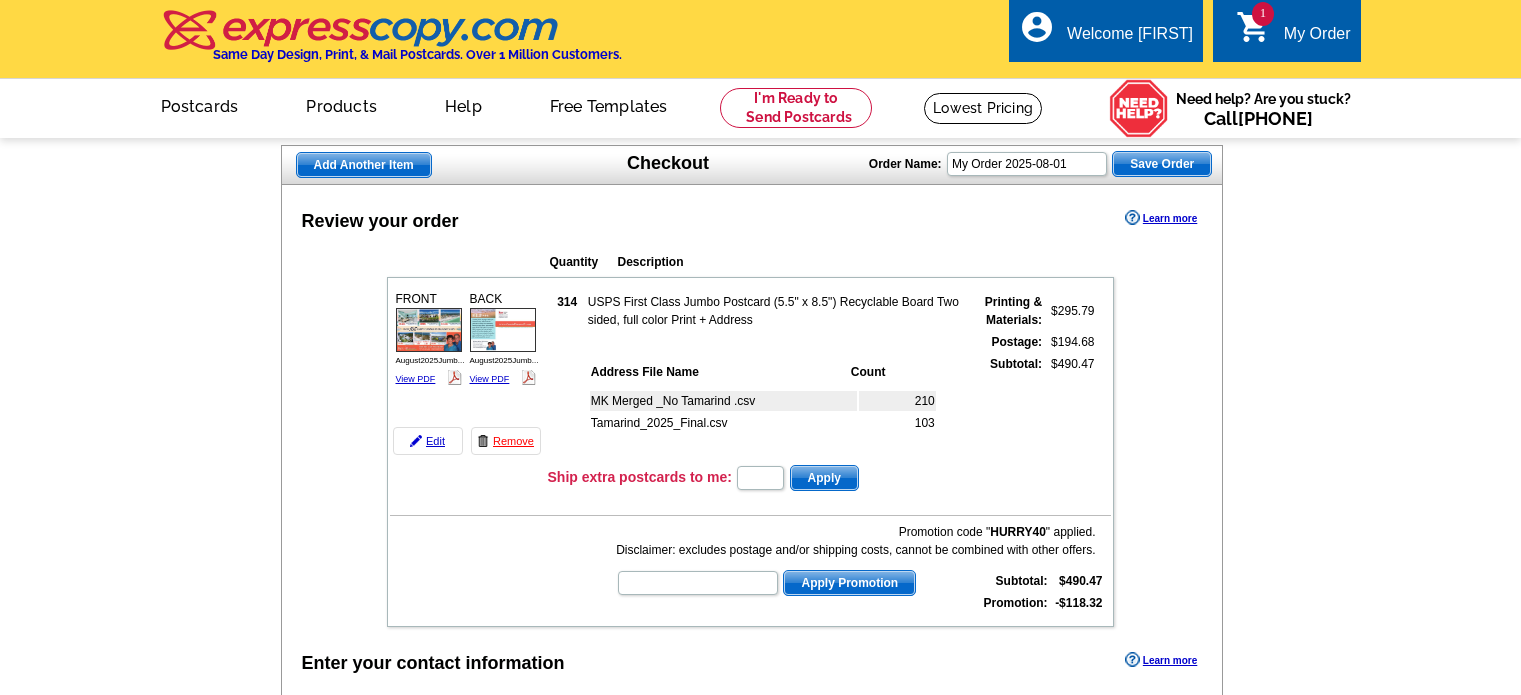 scroll, scrollTop: 0, scrollLeft: 0, axis: both 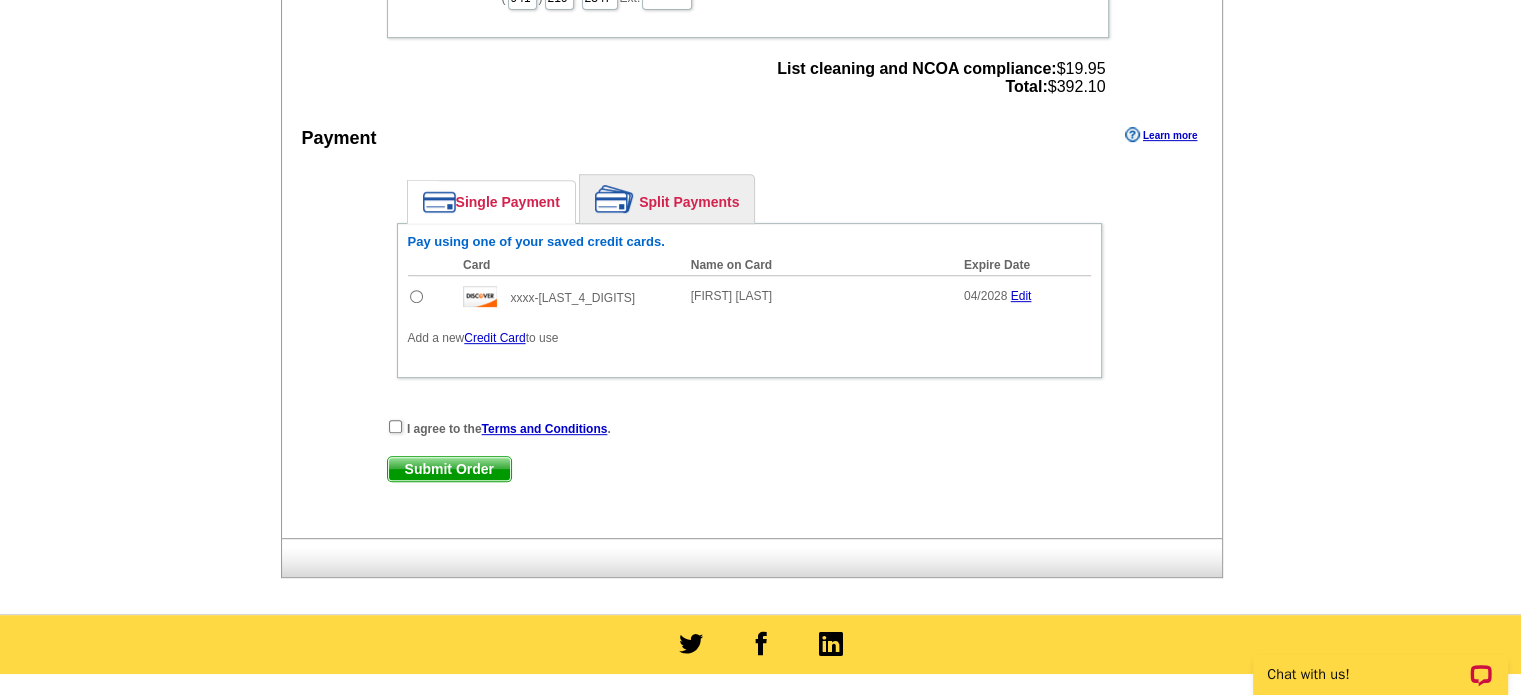 click on "Credit Card" at bounding box center (494, 338) 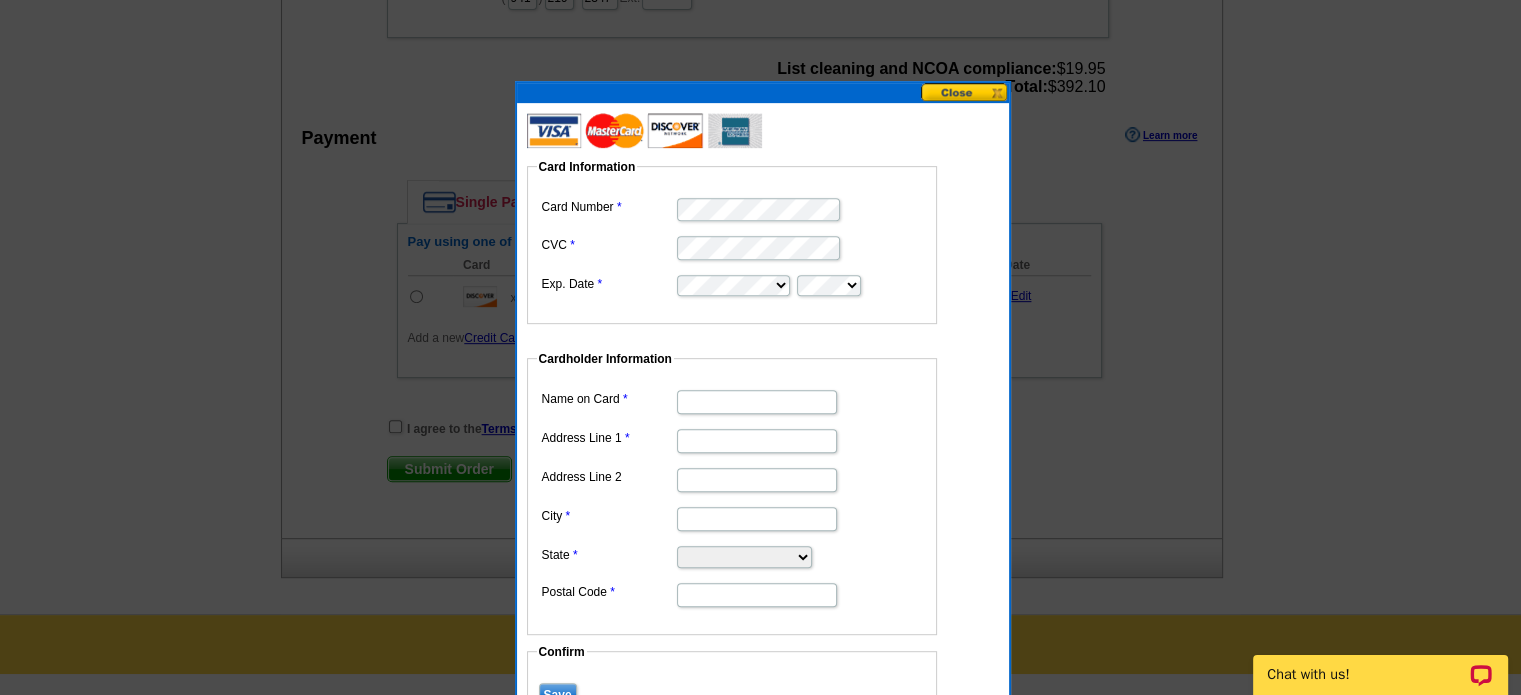 scroll, scrollTop: 0, scrollLeft: 0, axis: both 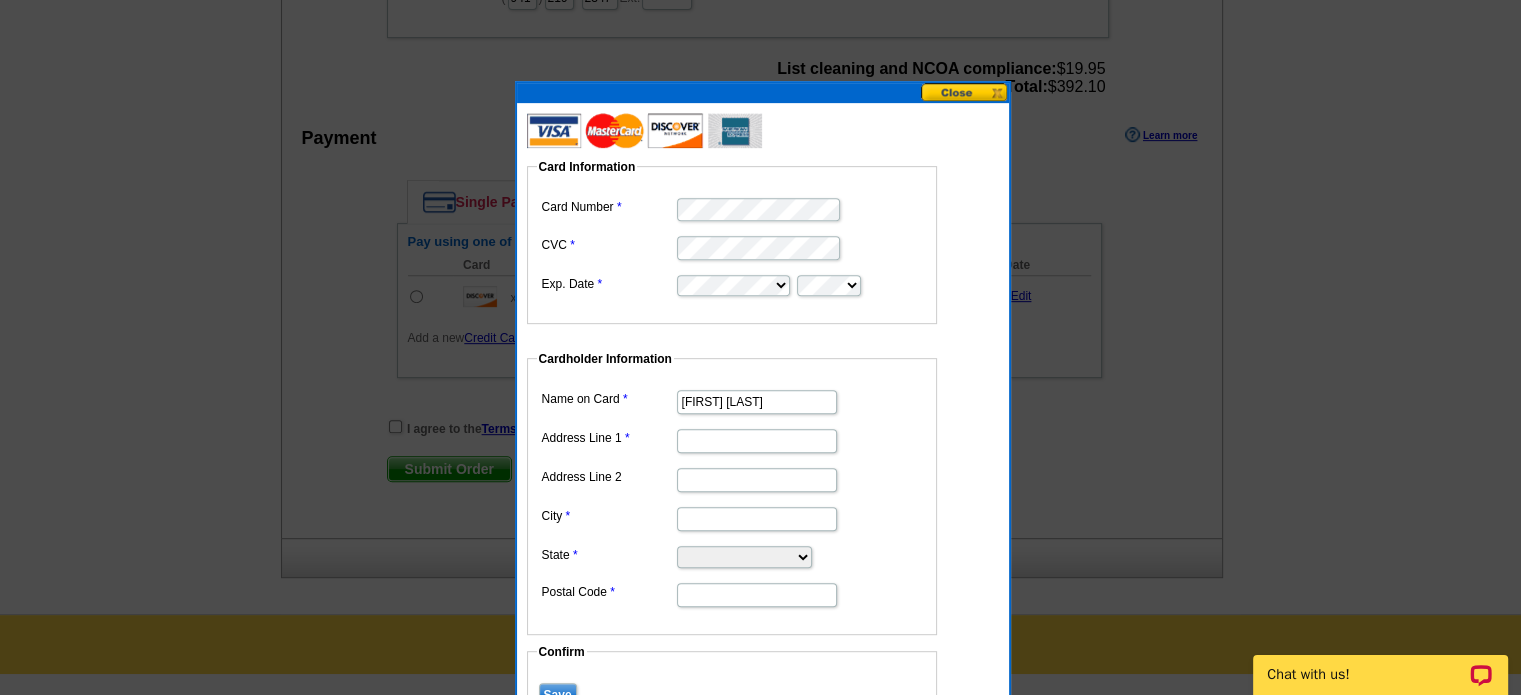 type on "Lon K McCracken" 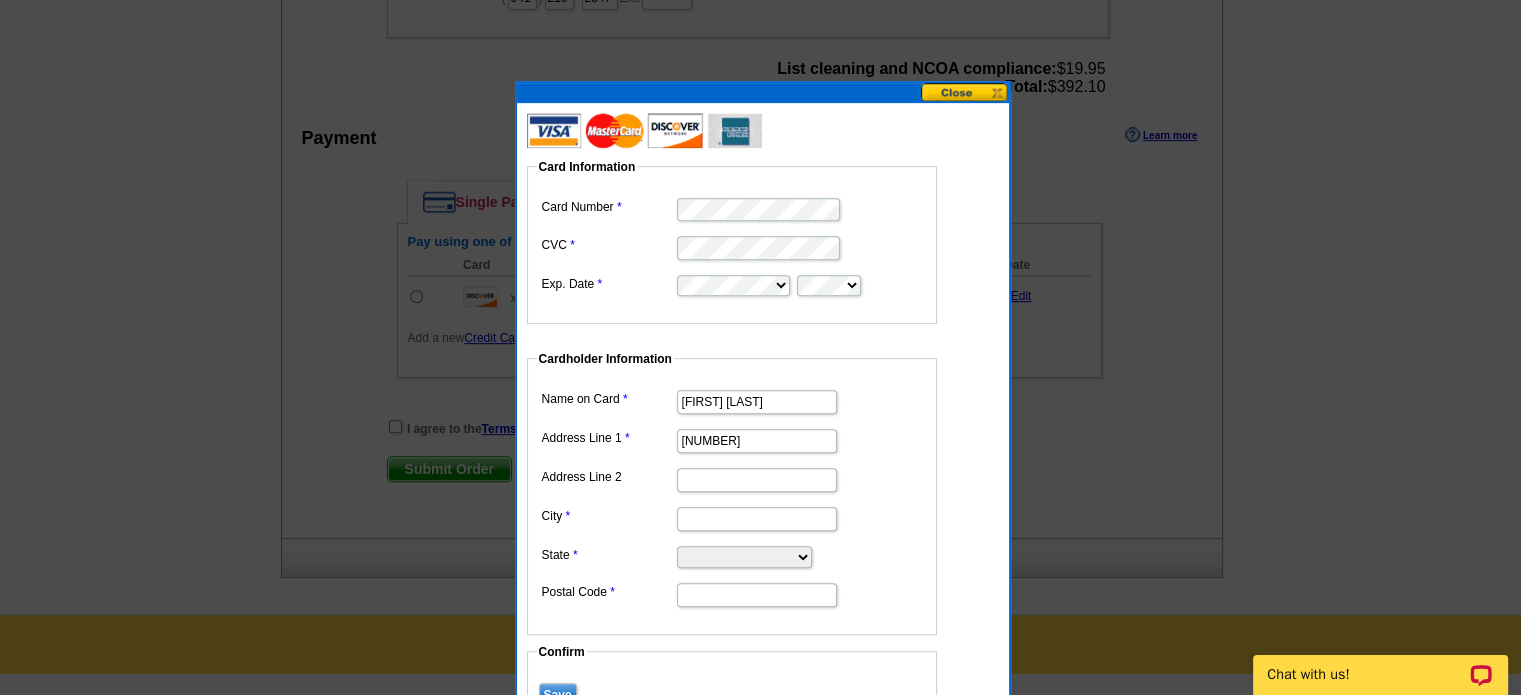 type on "2955 N Beach Rd Unit D115" 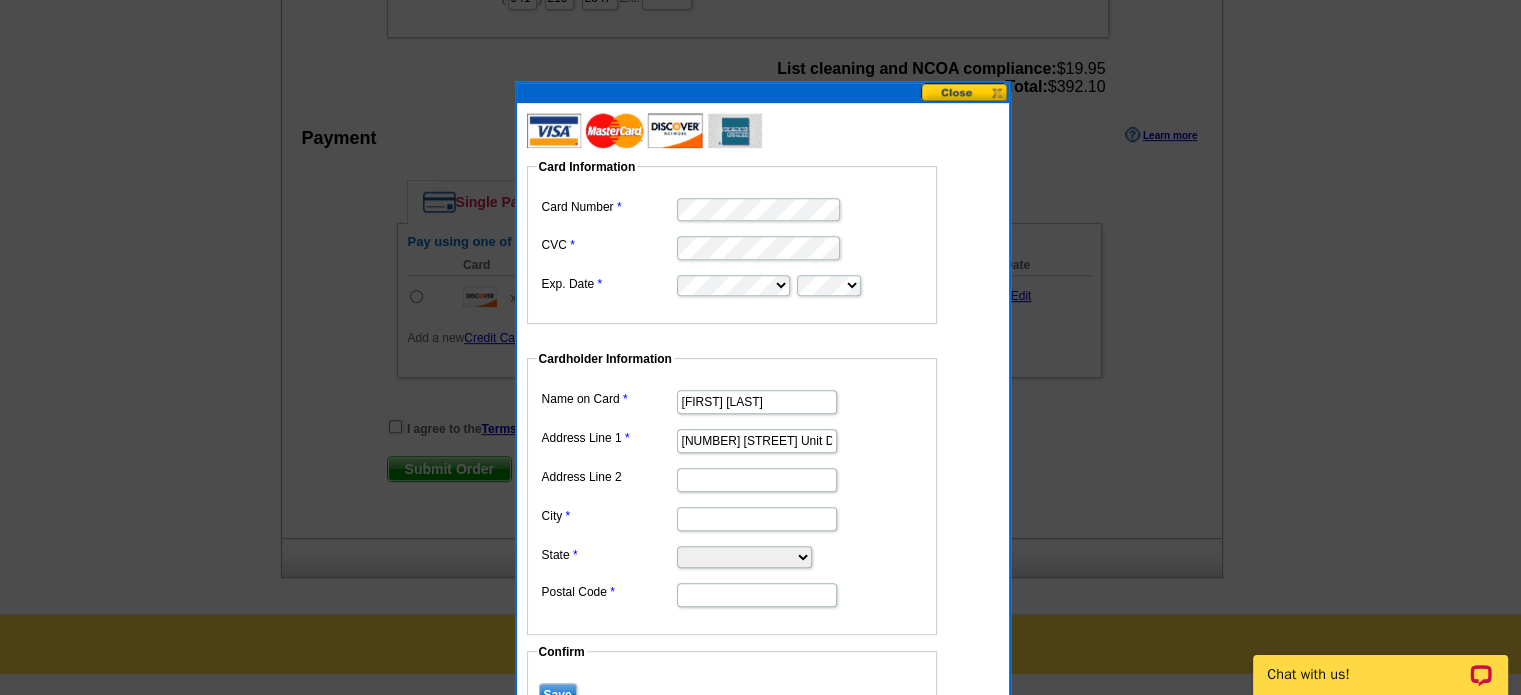 type on "Englewood" 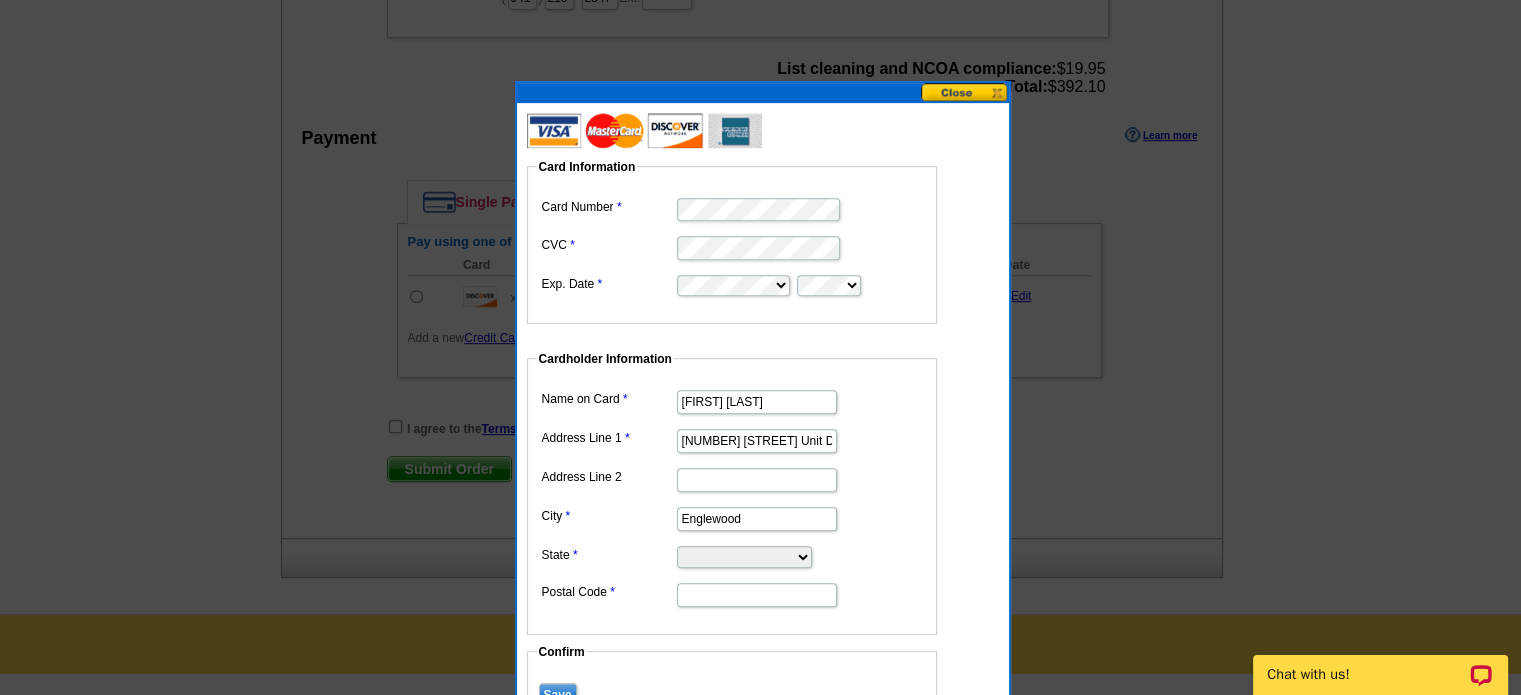 select on "FL" 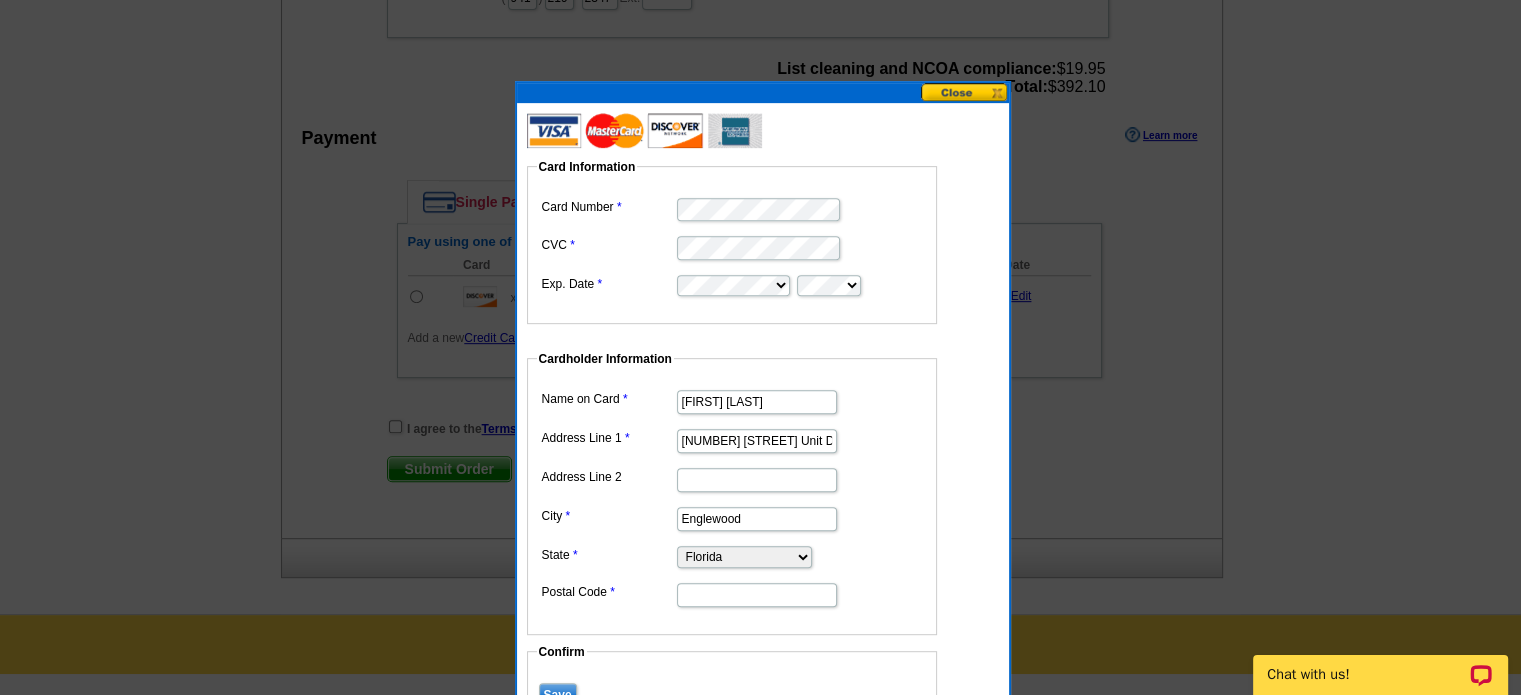 type on "34223" 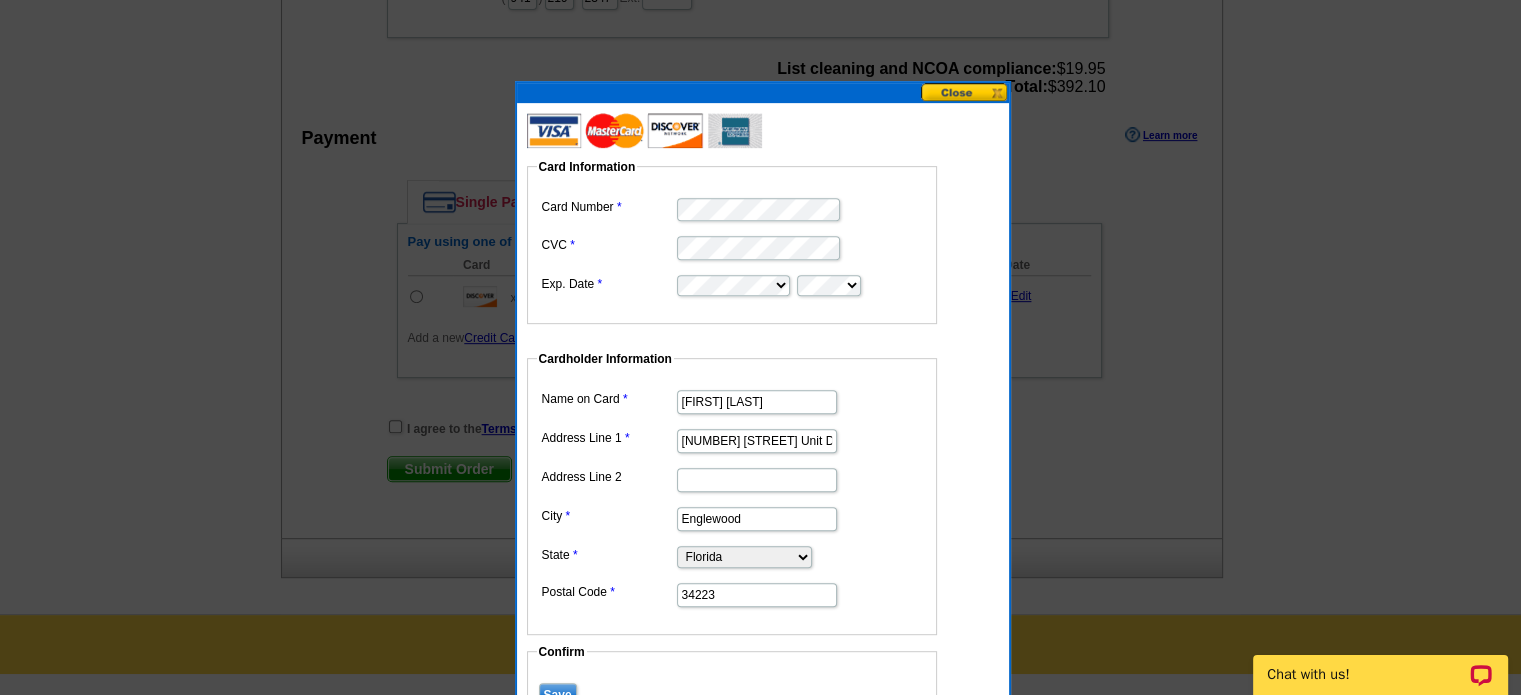 click on "Name on Card
Lon K McCracken
Address Line 1
2955 N Beach Rd Unit D115
Address Line 2
City
Englewood
State
Alabama
Alaska
Arizona
Arkansas
California
Colorado
Connecticut
District of Columbia
Delaware
Florida
Georgia
Hawaii
Idaho
Illinois
Indiana
Iowa
Kansas
Kentucky
Louisiana
Maine
Maryland
Massachusetts
Michigan
Minnesota
Mississippi
Missouri
Montana
Nebraska
Nevada
New Hampshire
New Jersey
New Mexico
New York
North Carolina
North Dakota
Ohio
Oklahoma
Oregon
Pennsylvania
Rhode Island
South Carolina
South Dakota
Tennessee
Texas
Utah
Vermont
Virginia
Washington
West Virginia
Wisconsin
Wyoming
Postal Code
34223" at bounding box center (732, 497) 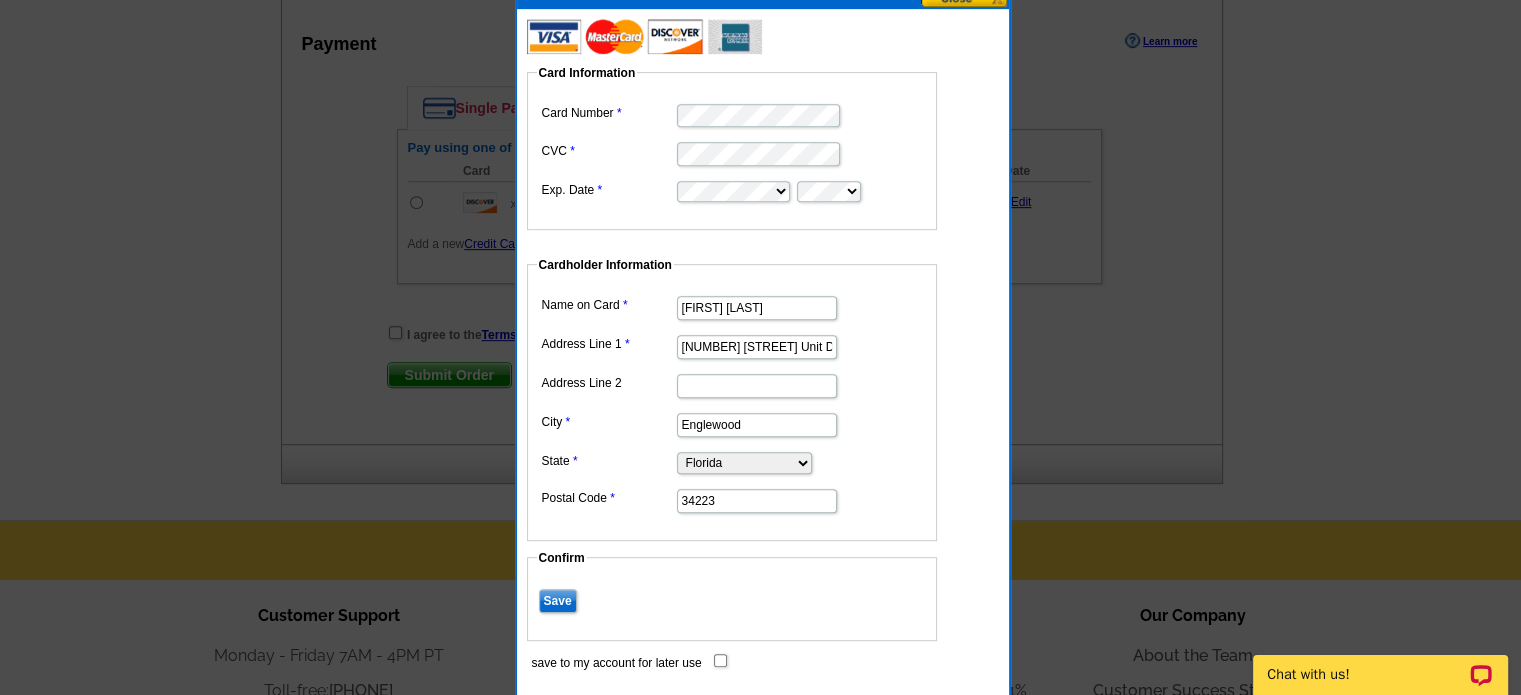 scroll, scrollTop: 924, scrollLeft: 0, axis: vertical 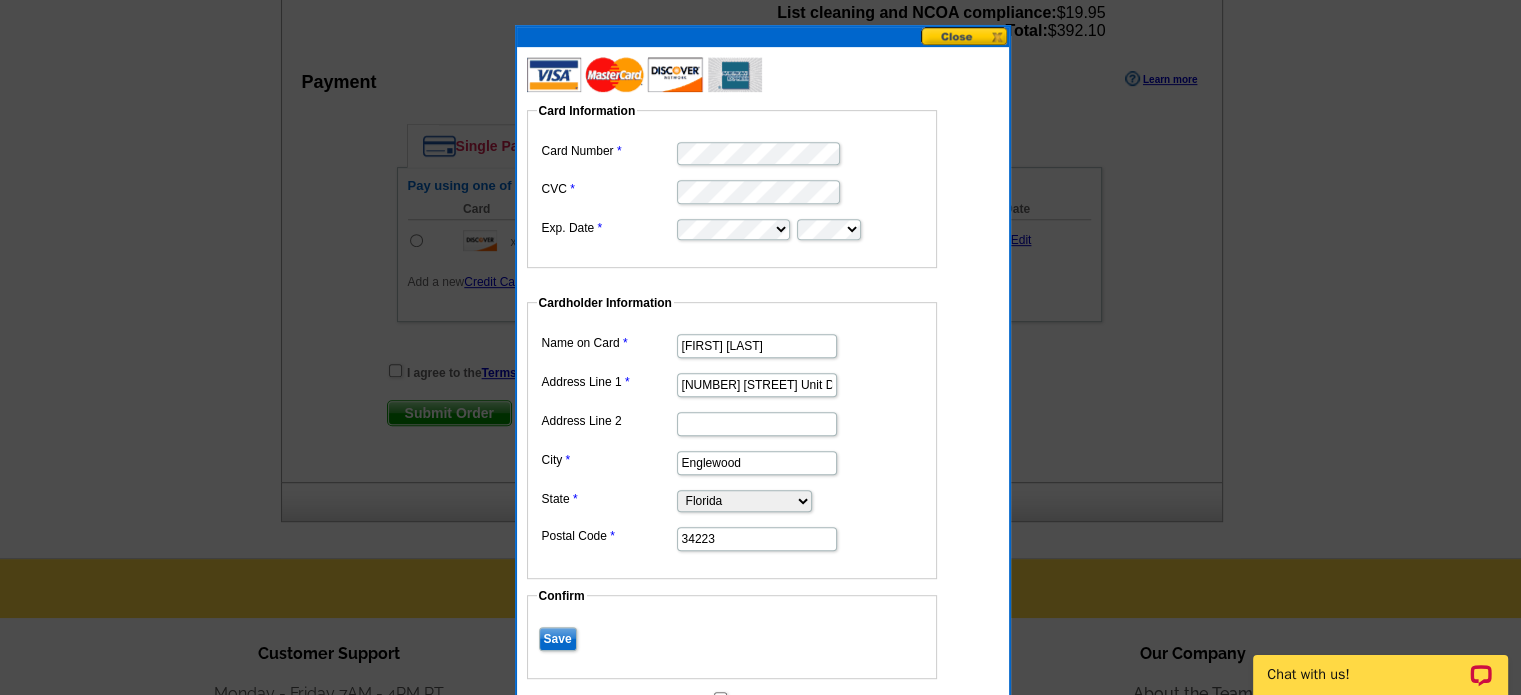 click on "Save" at bounding box center (558, 639) 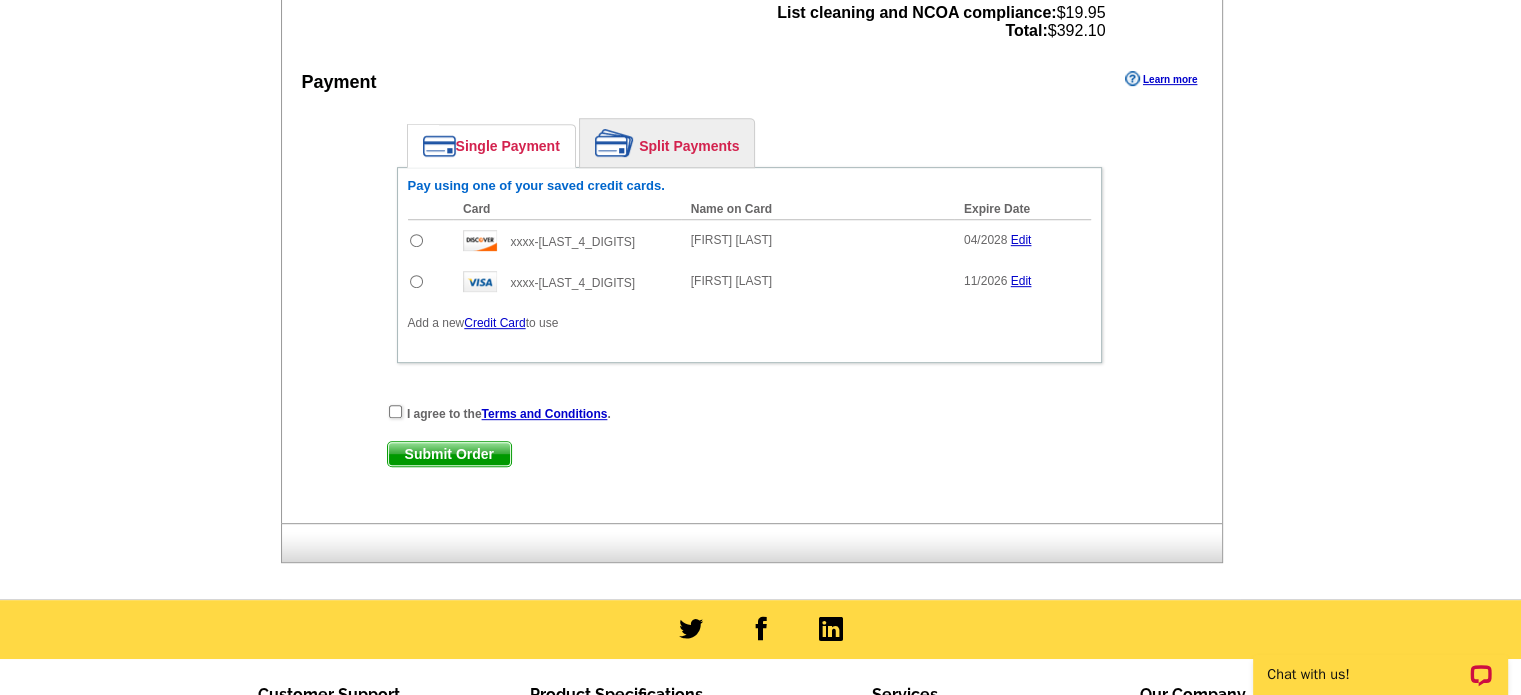 click at bounding box center [416, 281] 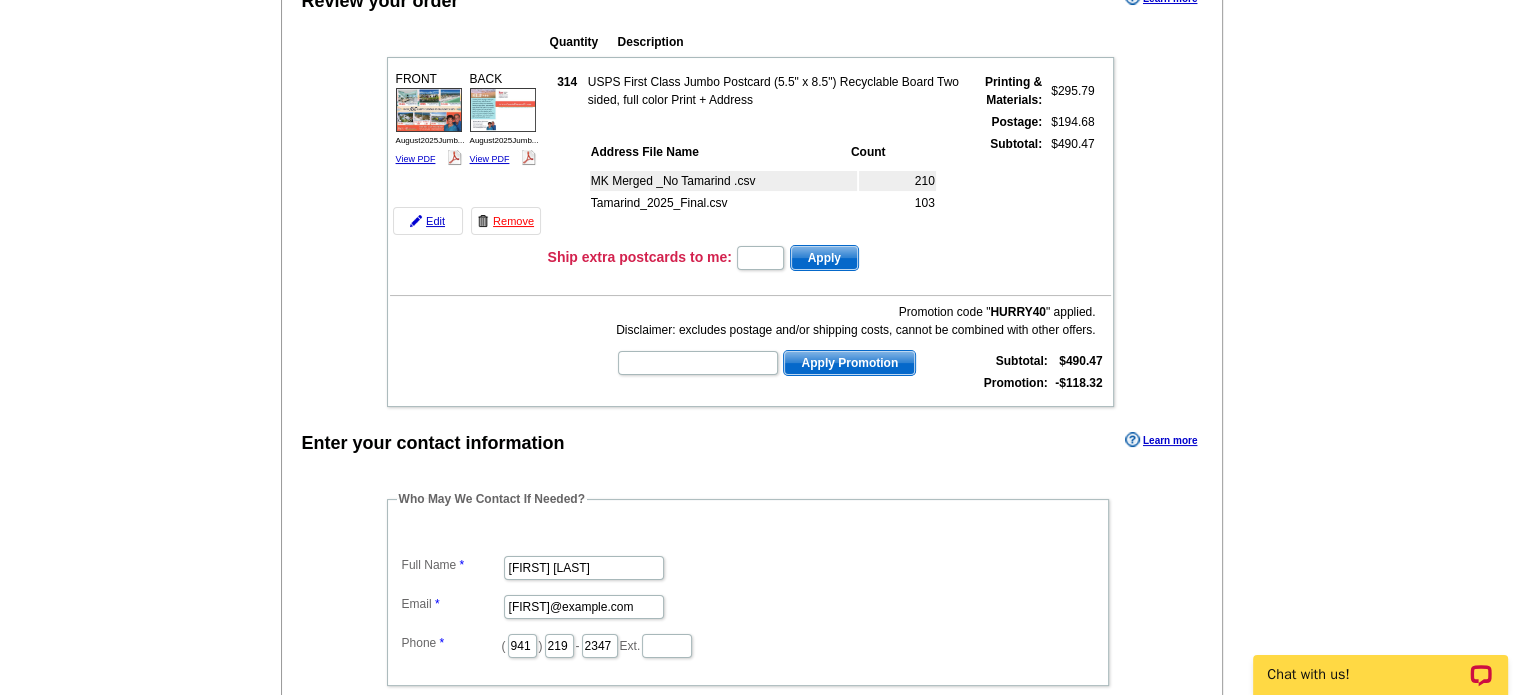 scroll, scrollTop: 219, scrollLeft: 0, axis: vertical 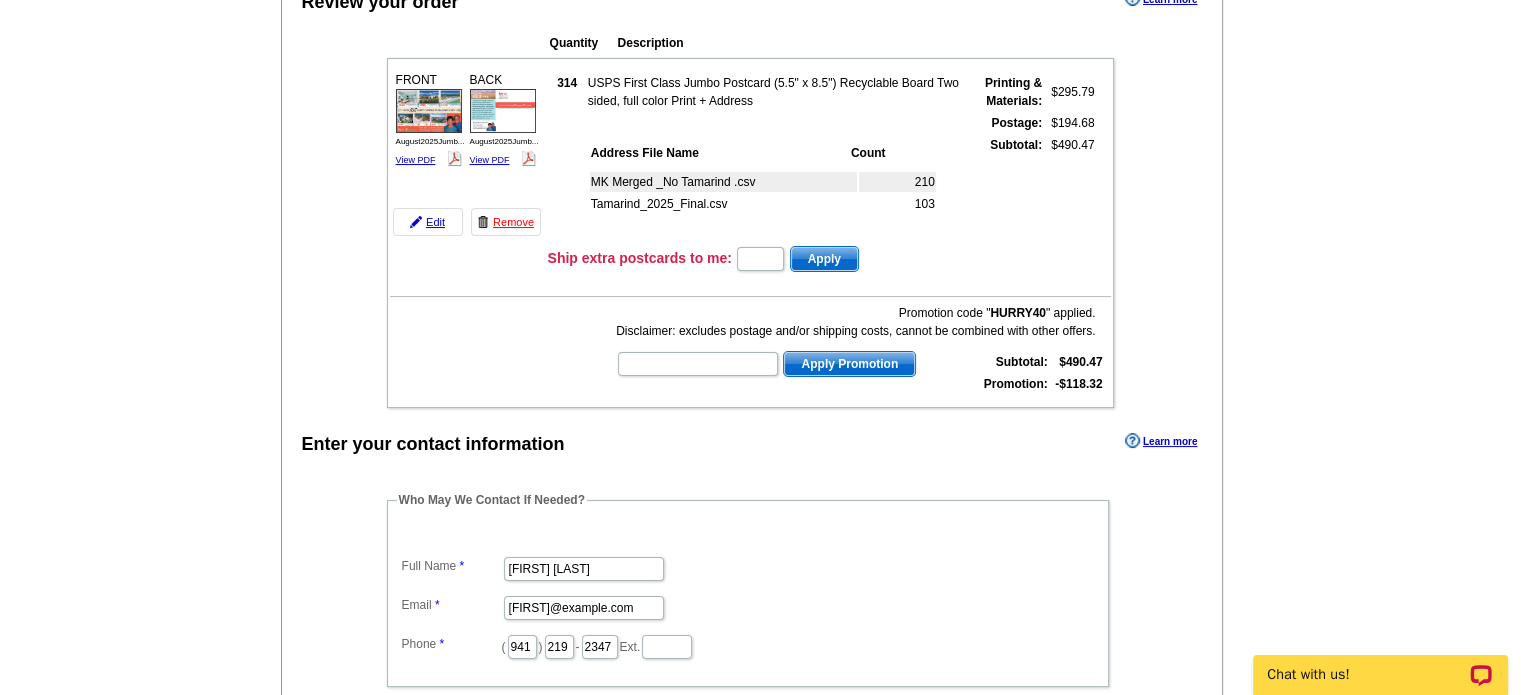 click at bounding box center (503, 110) 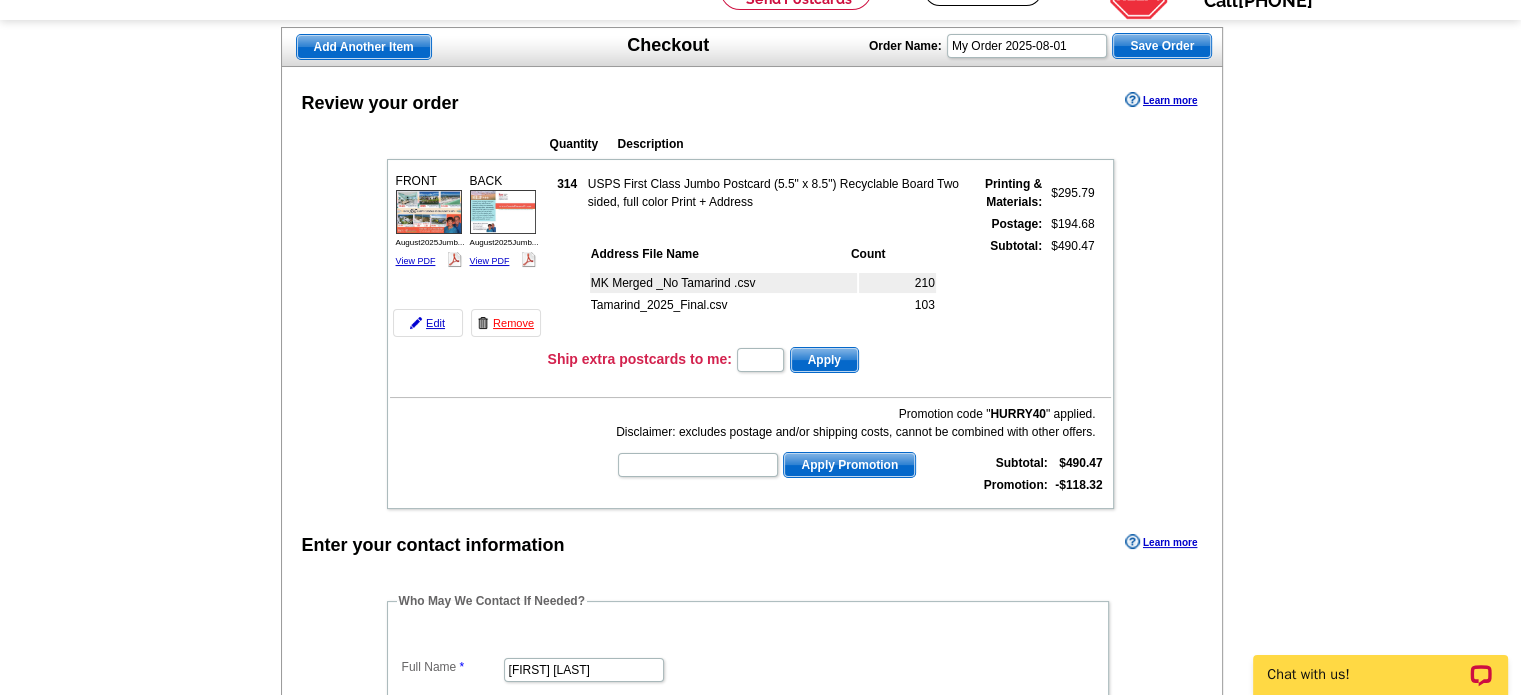 scroll, scrollTop: 0, scrollLeft: 0, axis: both 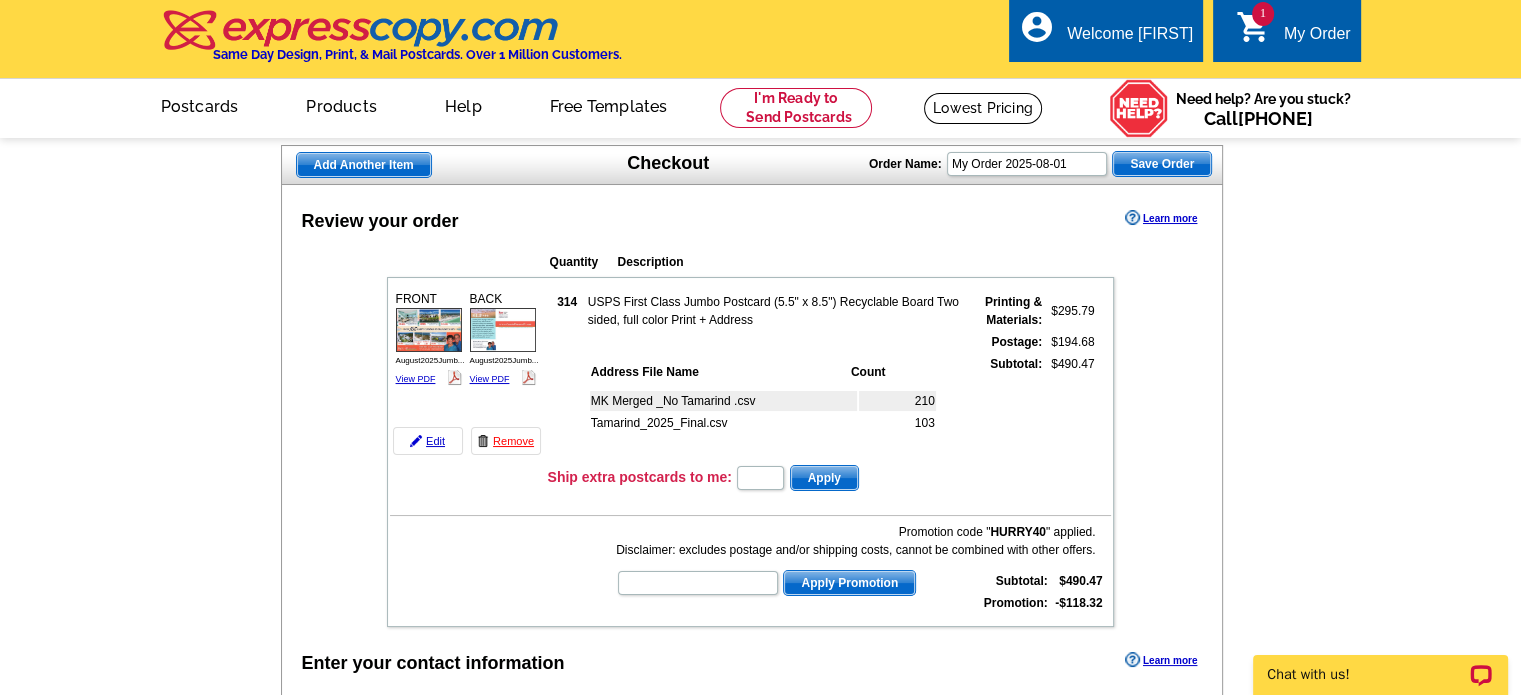 click on "Add Another Item
Checkout
Order Name:
My Order 2025-08-01
Save Order
Review your order
Learn more
Quantity
Description
314" at bounding box center [760, 828] 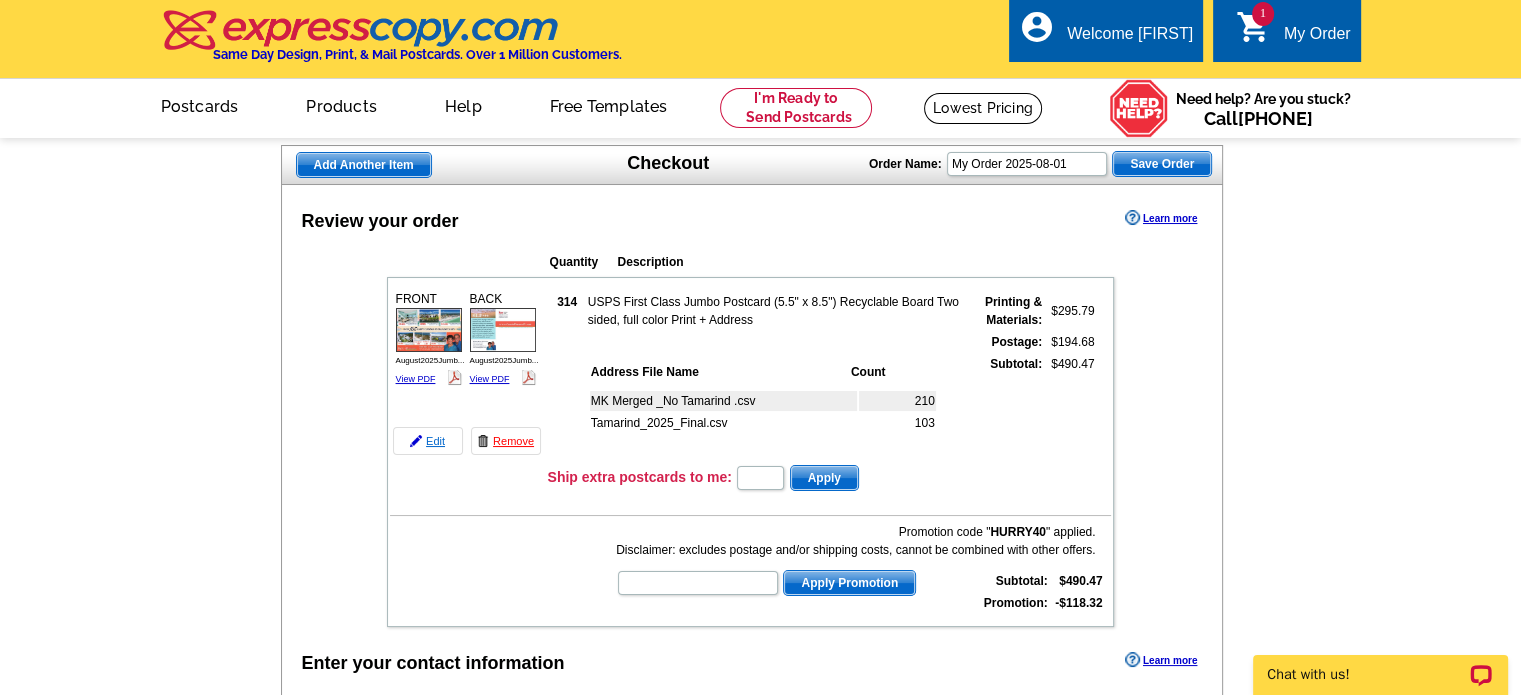 click on "Edit" at bounding box center [428, 441] 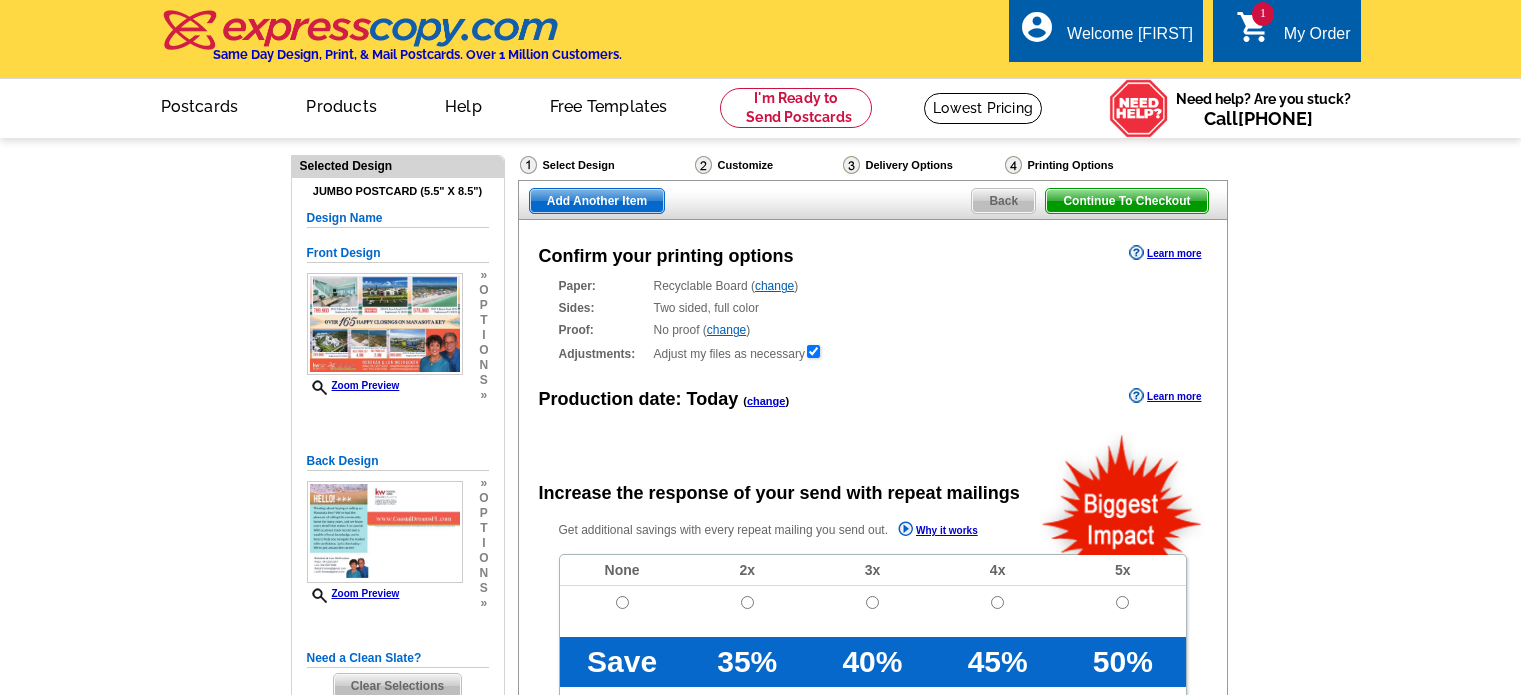 scroll, scrollTop: 0, scrollLeft: 0, axis: both 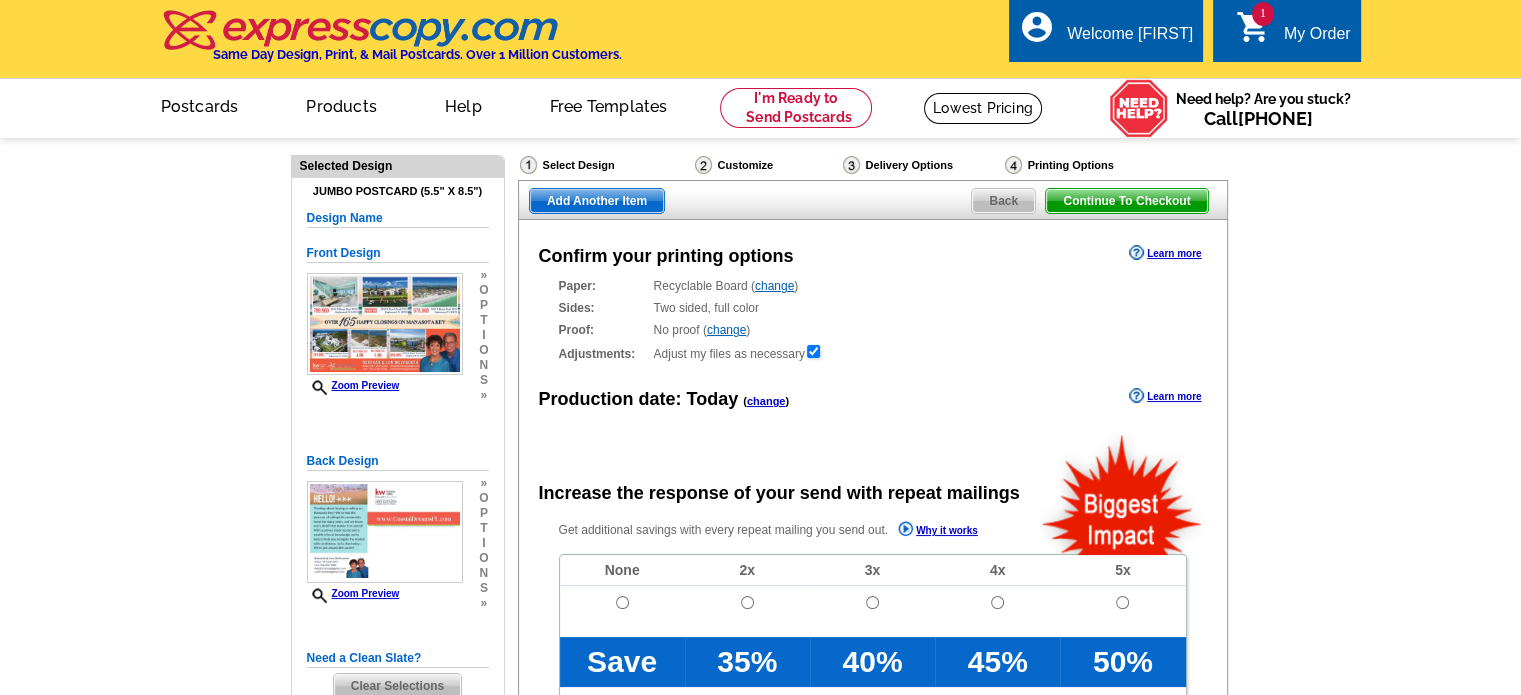click on "Back Design
Zoom Preview
»
o
p
t
i
o
n
s
»
Change Your Design
Edit Design
Copy Design" at bounding box center [398, 531] 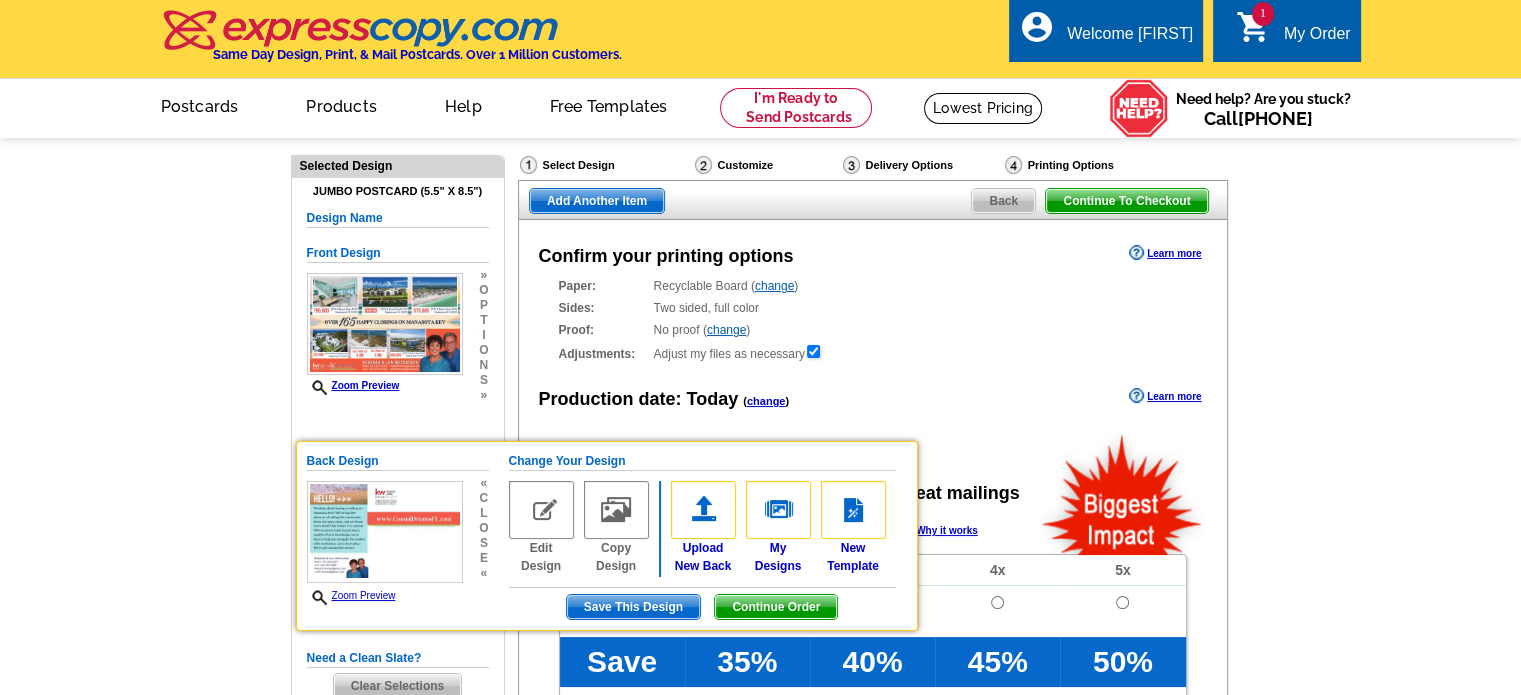 radio on "false" 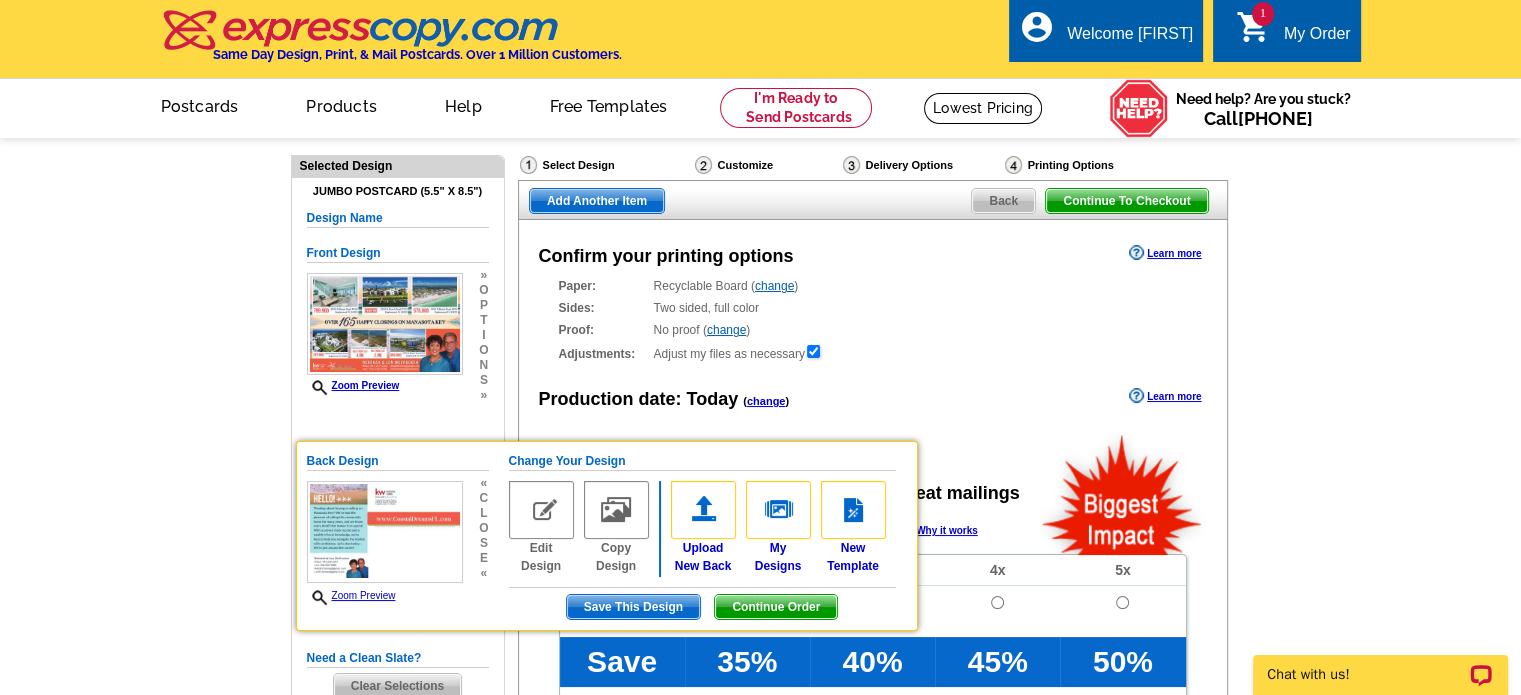 scroll, scrollTop: 0, scrollLeft: 0, axis: both 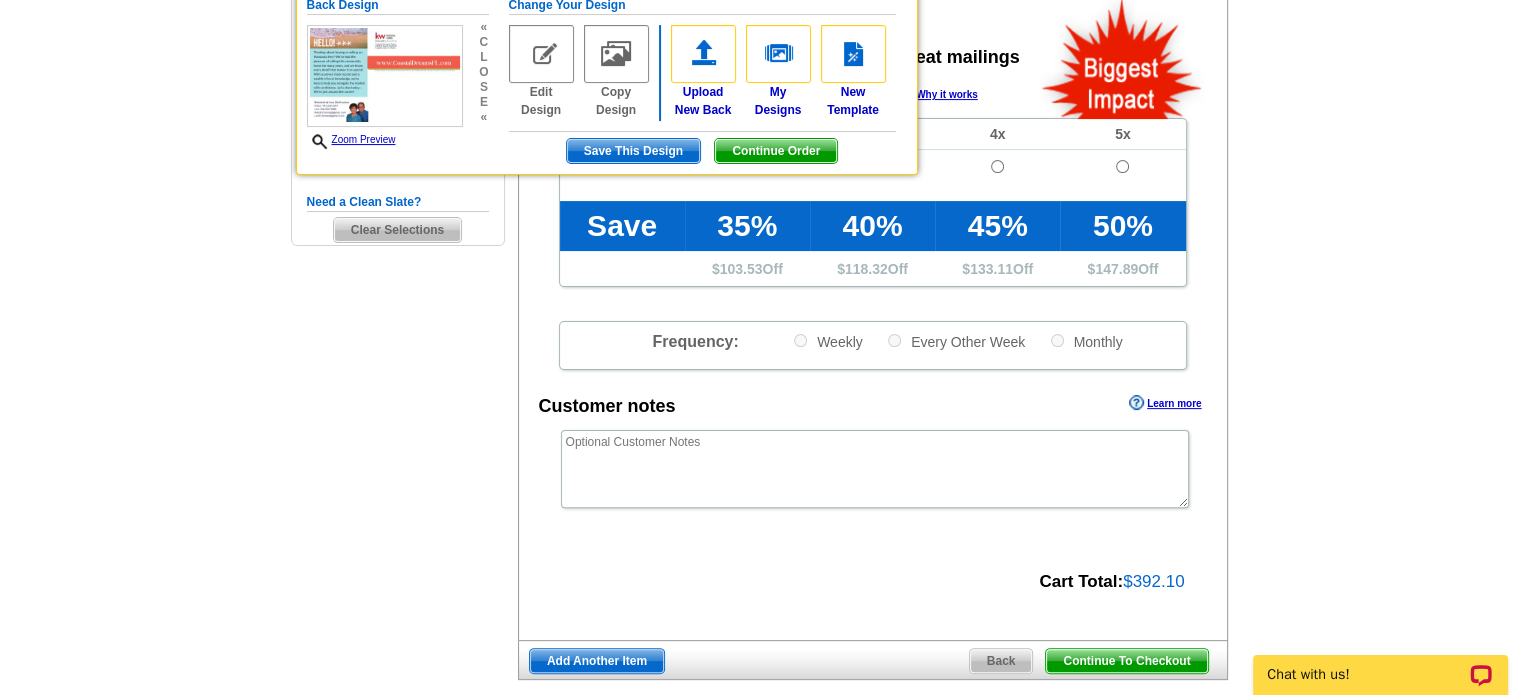 click on "Need Help? call 800-260-5887,  chat  with support, or have our designers make something custom just for you!
Got it, no need for the selection guide next time.
Show Results
Selected Design
Jumbo Postcard (5.5" x 8.5")
Design Name
Front Design
Zoom Preview
»
o
p
t
i
o
n
s
»
« c" at bounding box center (760, 230) 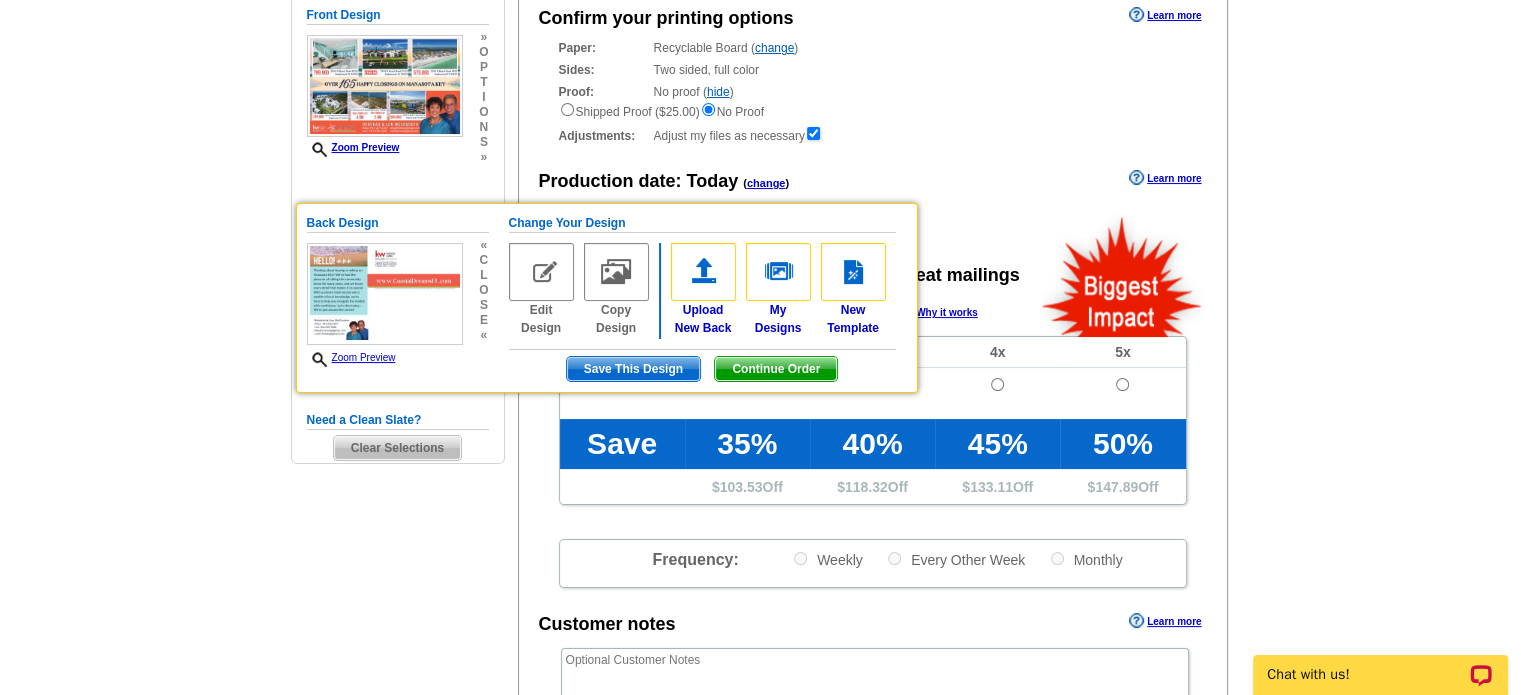 scroll, scrollTop: 236, scrollLeft: 0, axis: vertical 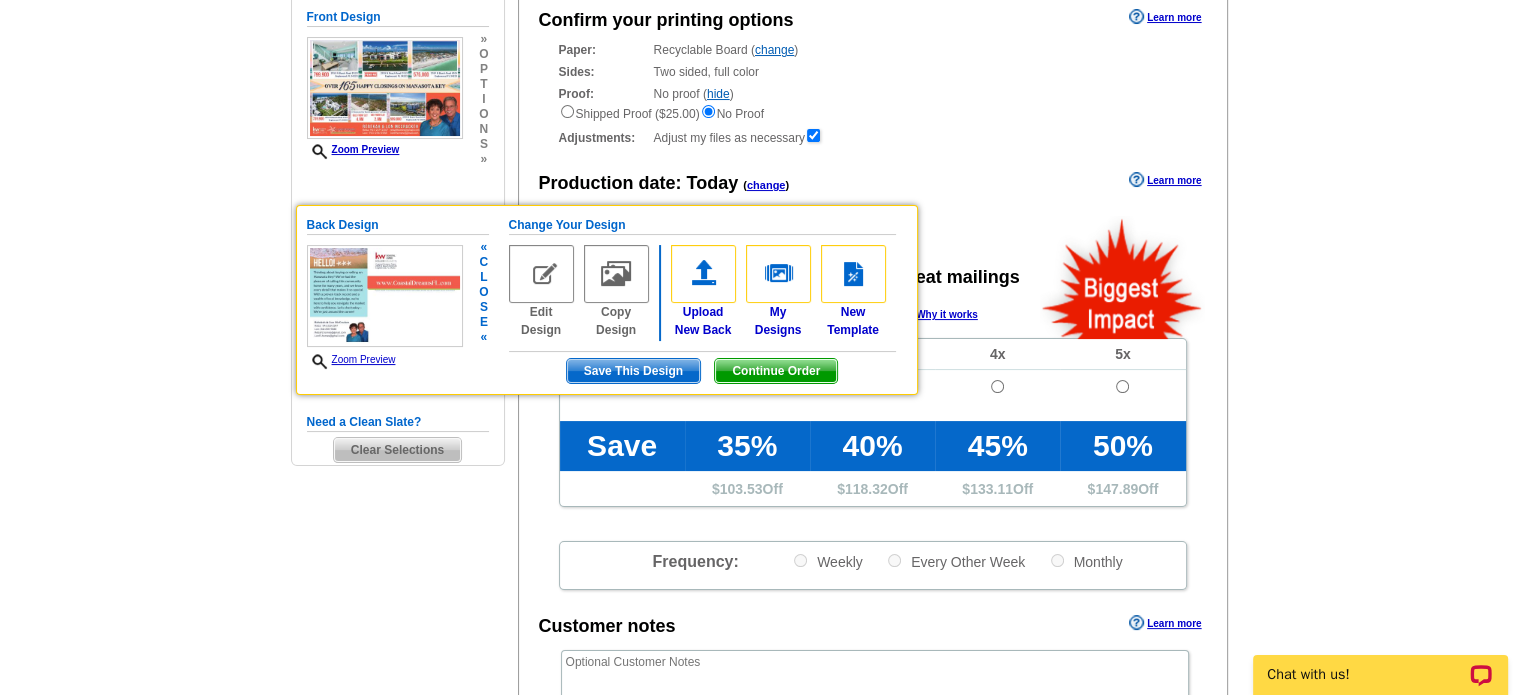 click at bounding box center (385, 296) 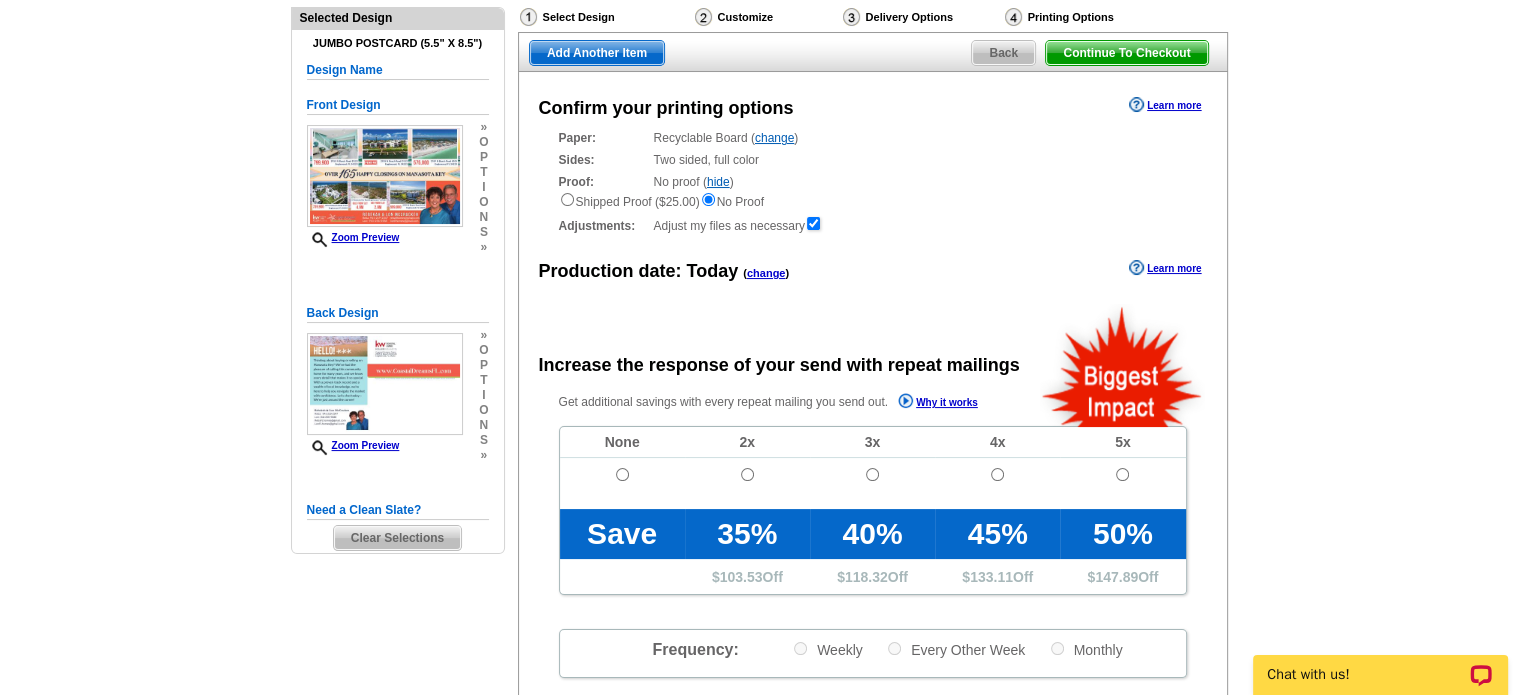scroll, scrollTop: 143, scrollLeft: 0, axis: vertical 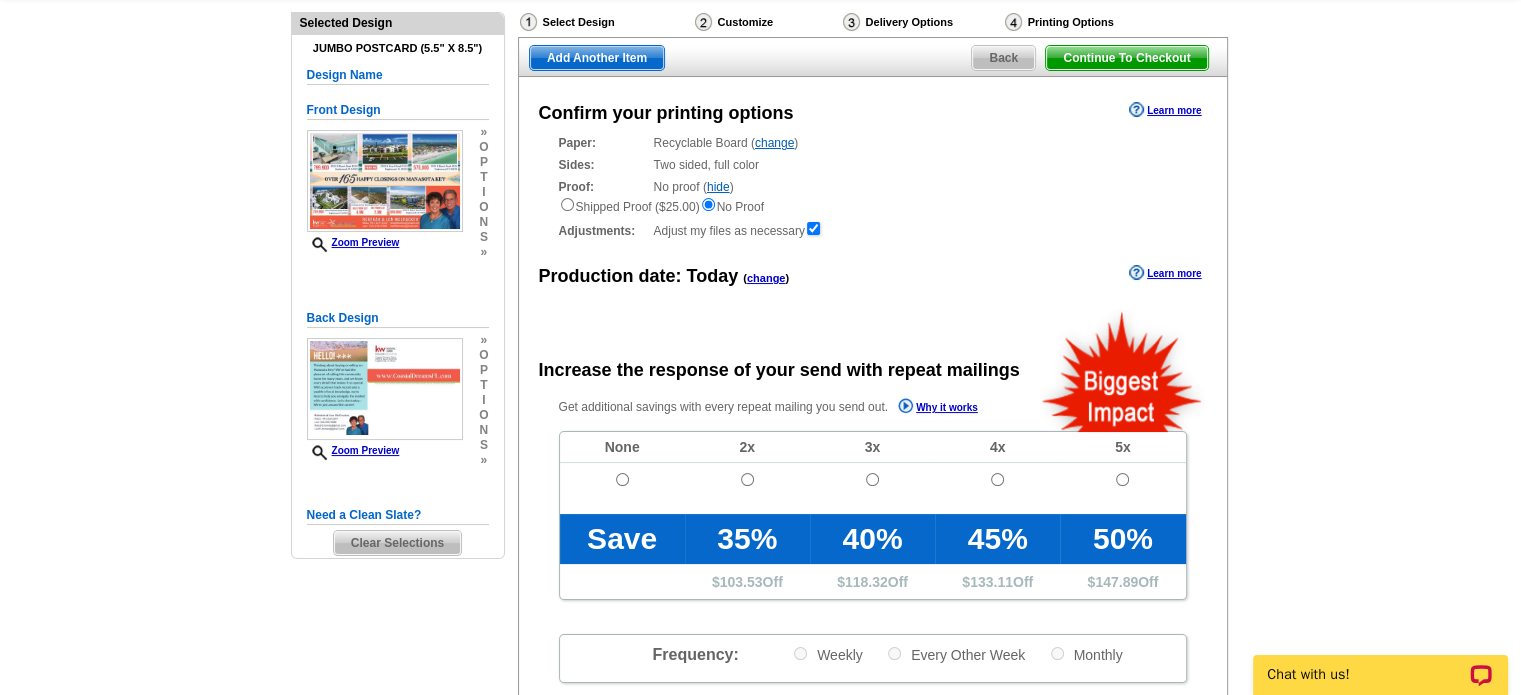 click on "Delivery Options" at bounding box center [922, 24] 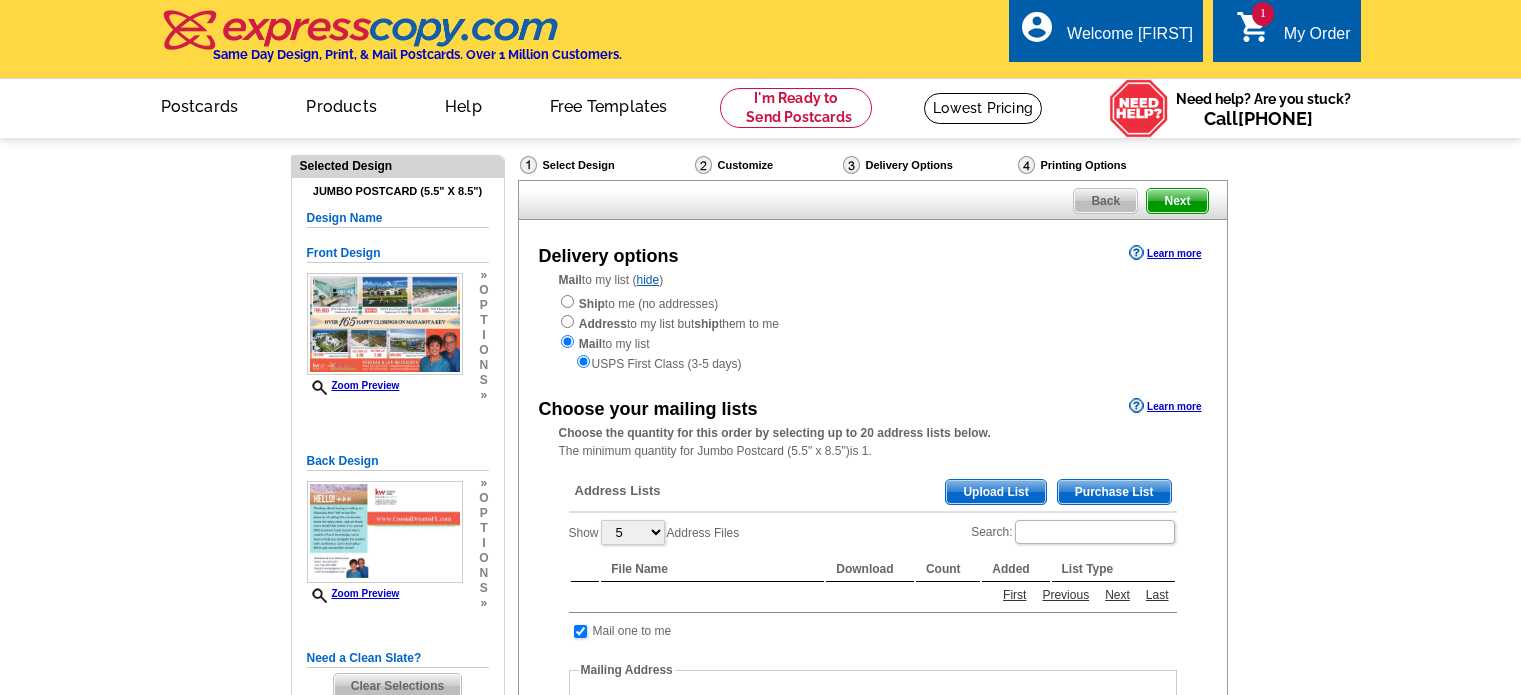 scroll, scrollTop: 0, scrollLeft: 0, axis: both 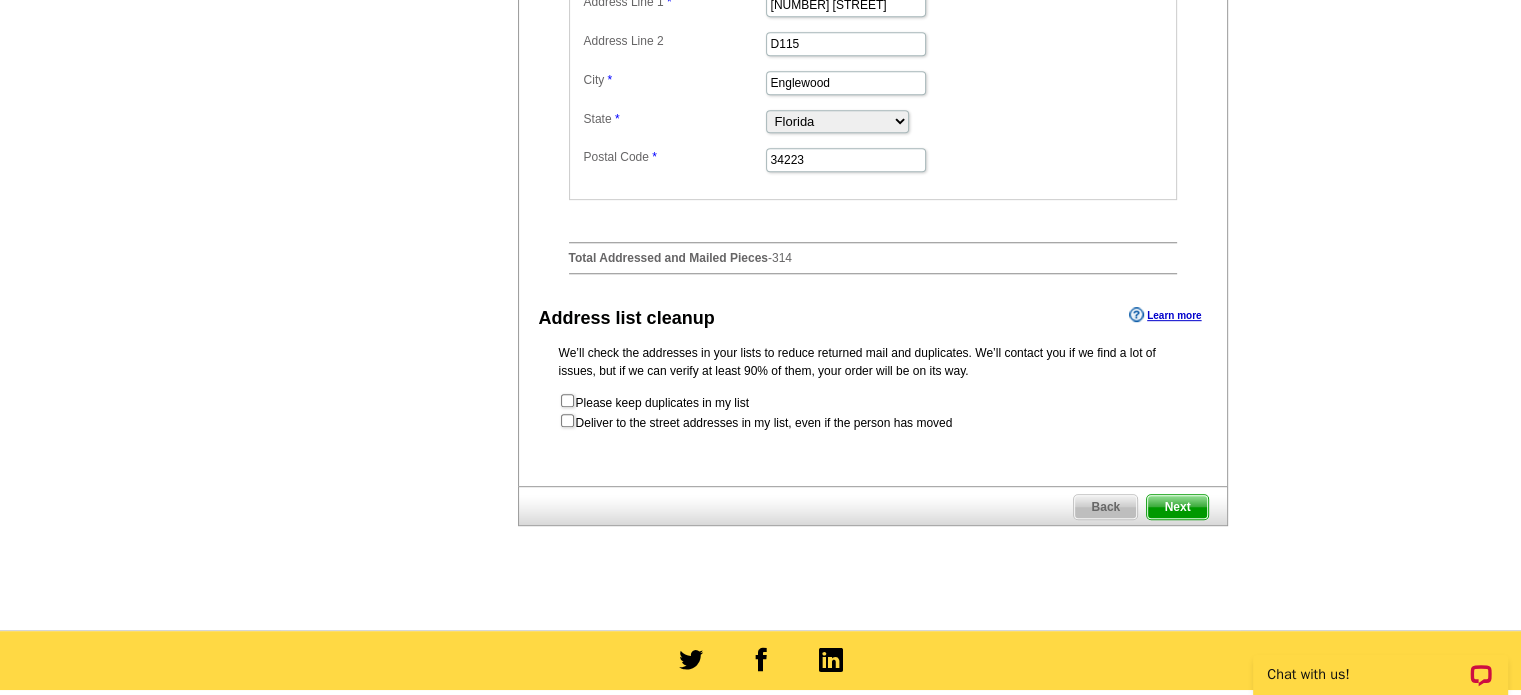 click on "Next" at bounding box center [1177, 507] 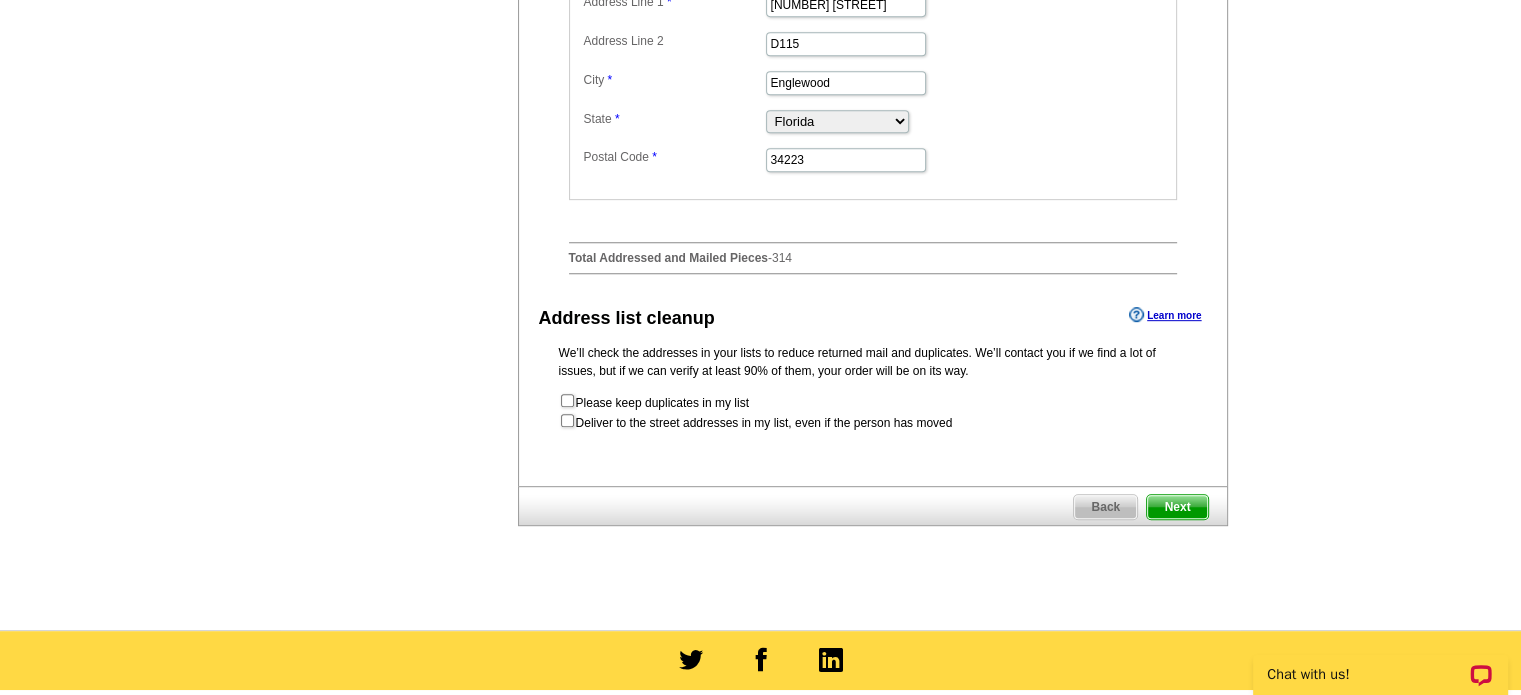 scroll, scrollTop: 0, scrollLeft: 0, axis: both 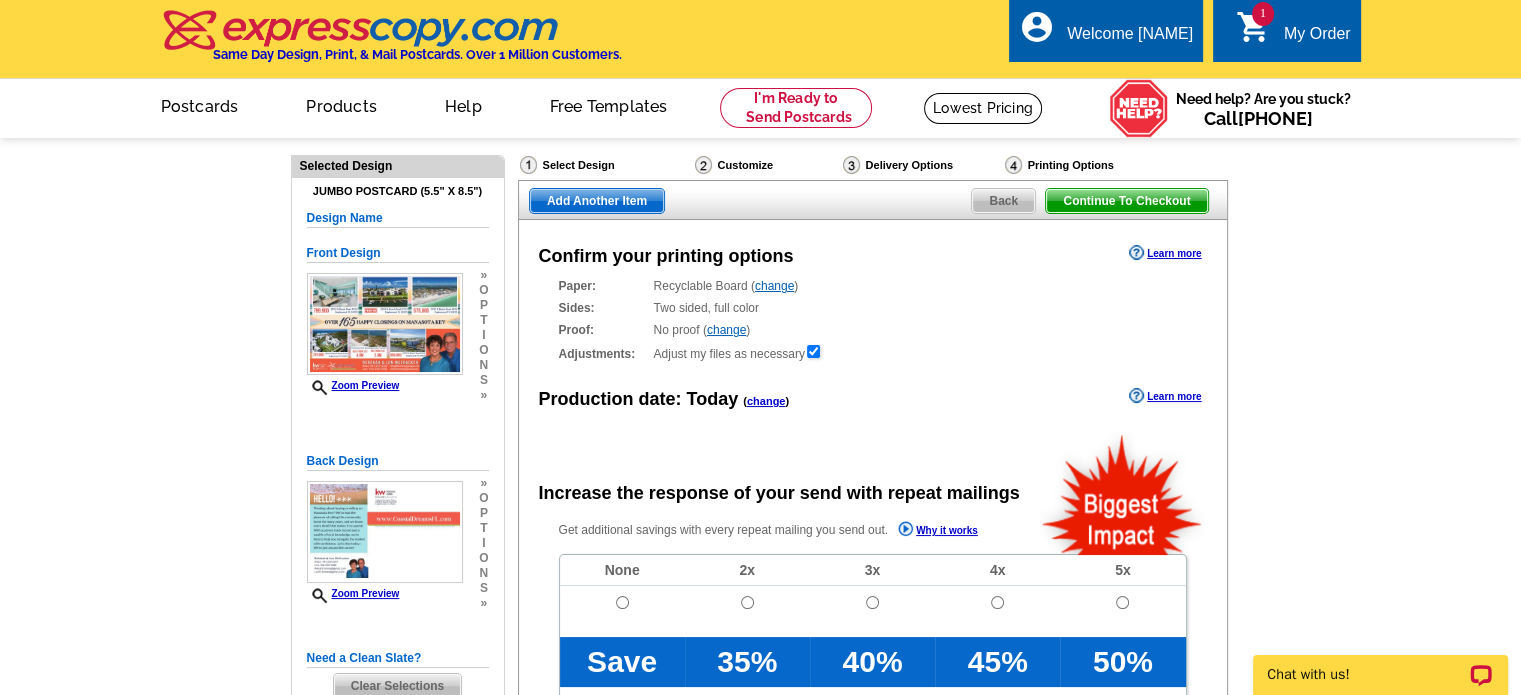 radio on "false" 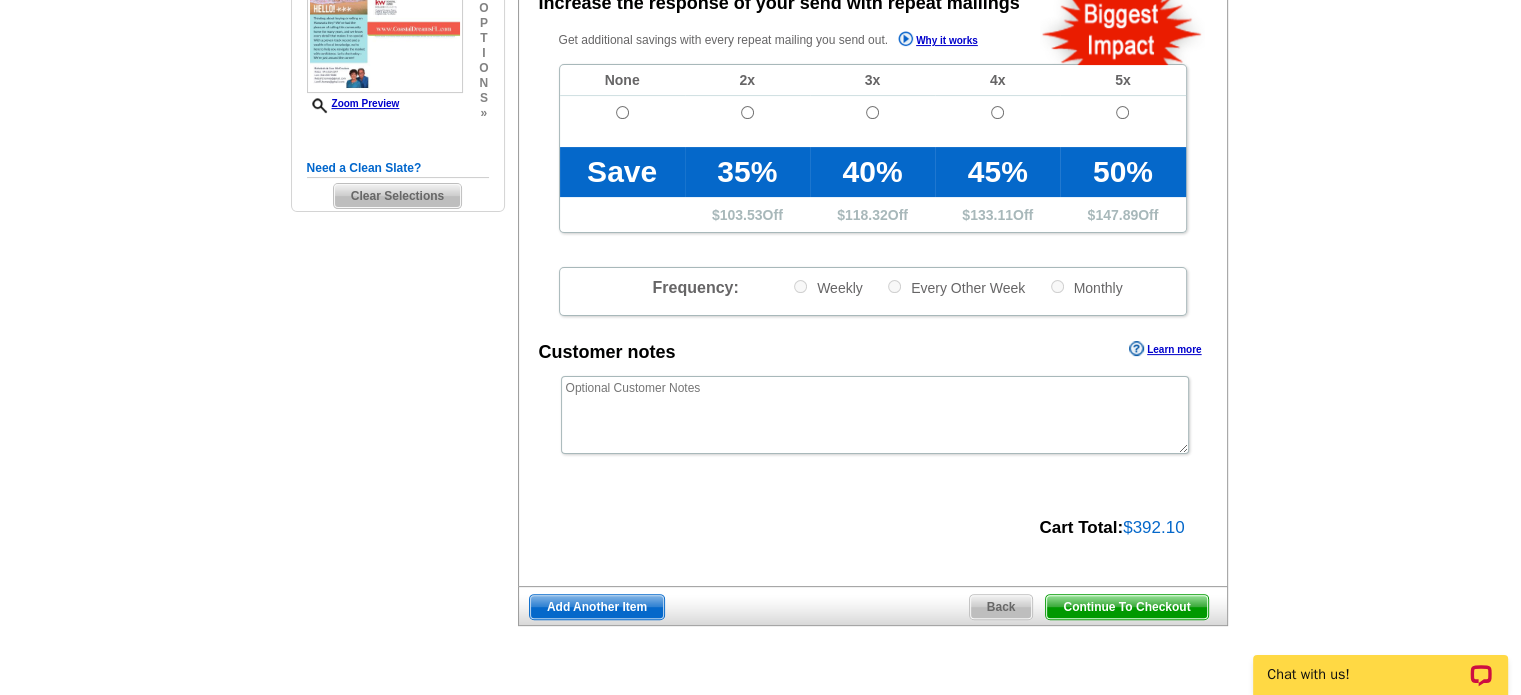 scroll, scrollTop: 492, scrollLeft: 0, axis: vertical 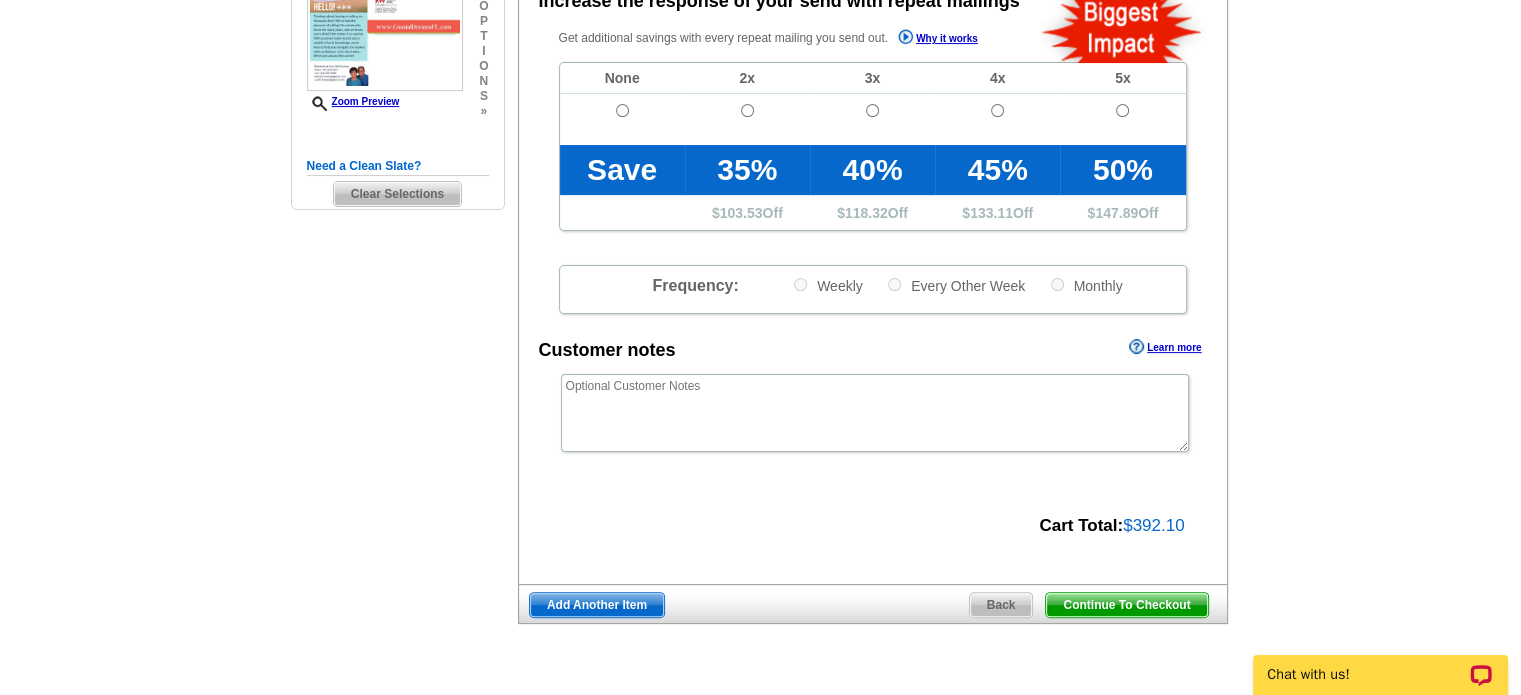 click on "Continue To Checkout" at bounding box center (1126, 605) 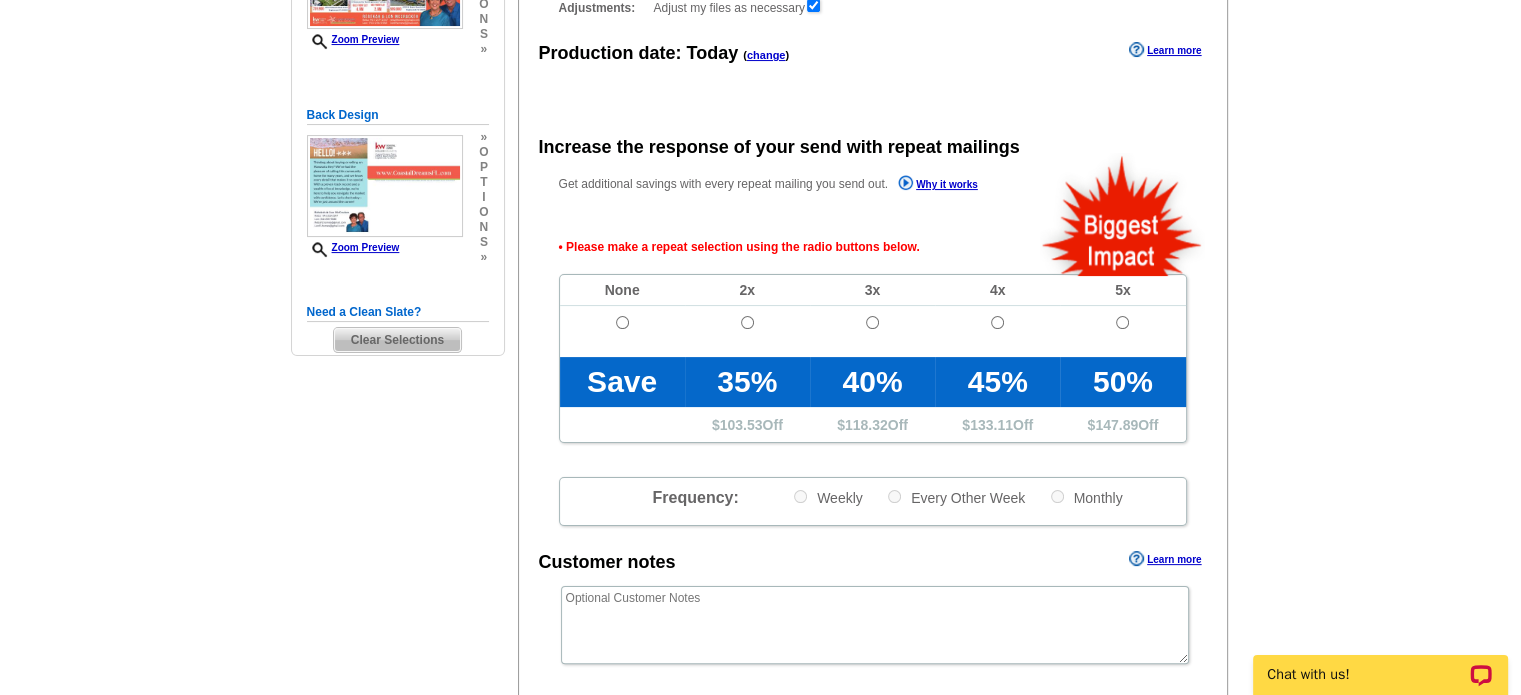 scroll, scrollTop: 336, scrollLeft: 0, axis: vertical 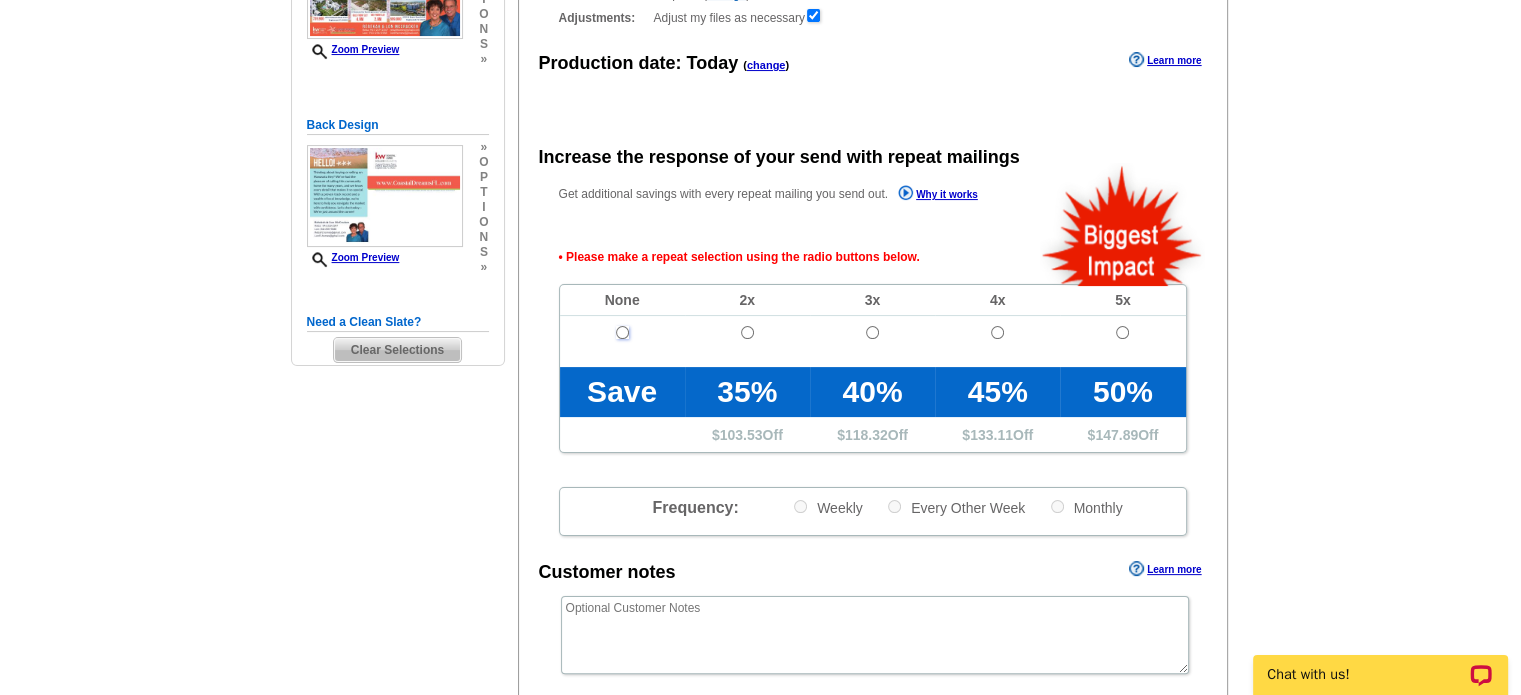 click at bounding box center [622, 332] 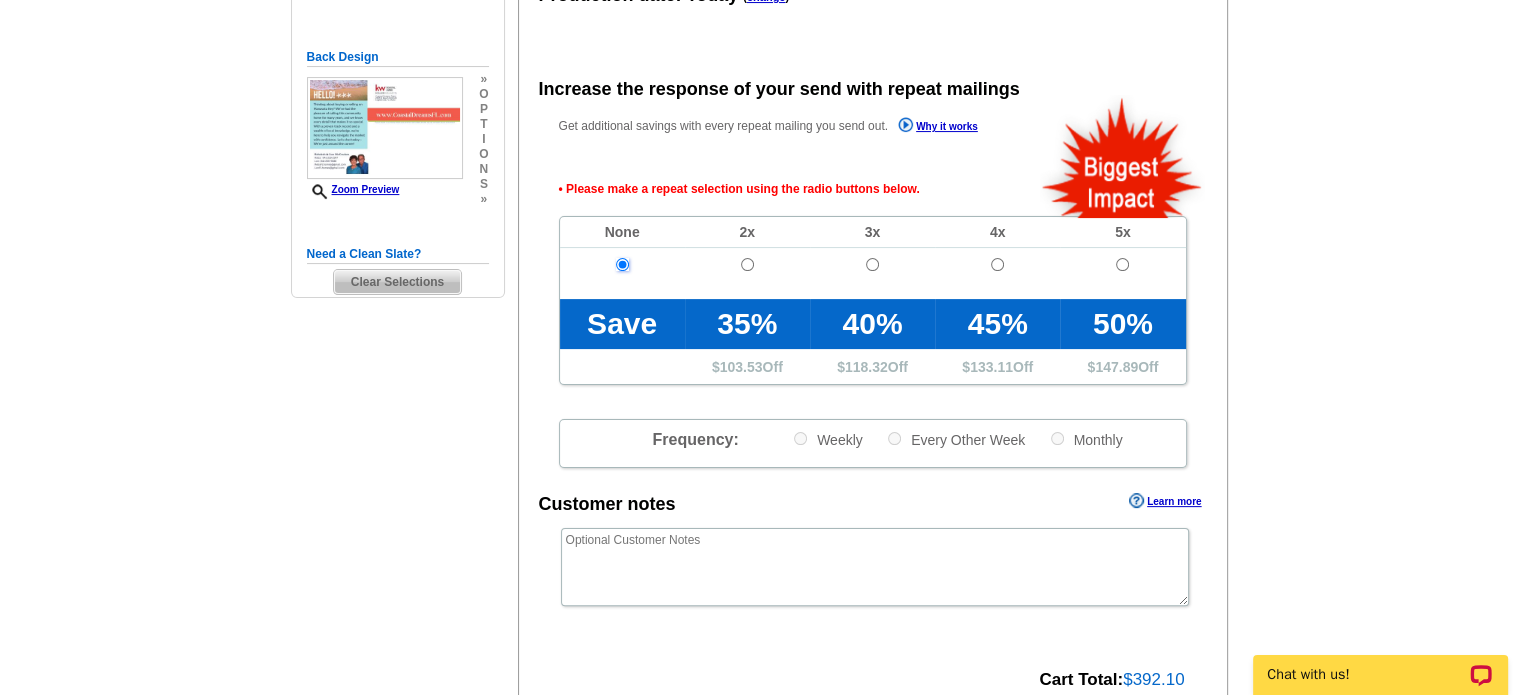 scroll, scrollTop: 582, scrollLeft: 0, axis: vertical 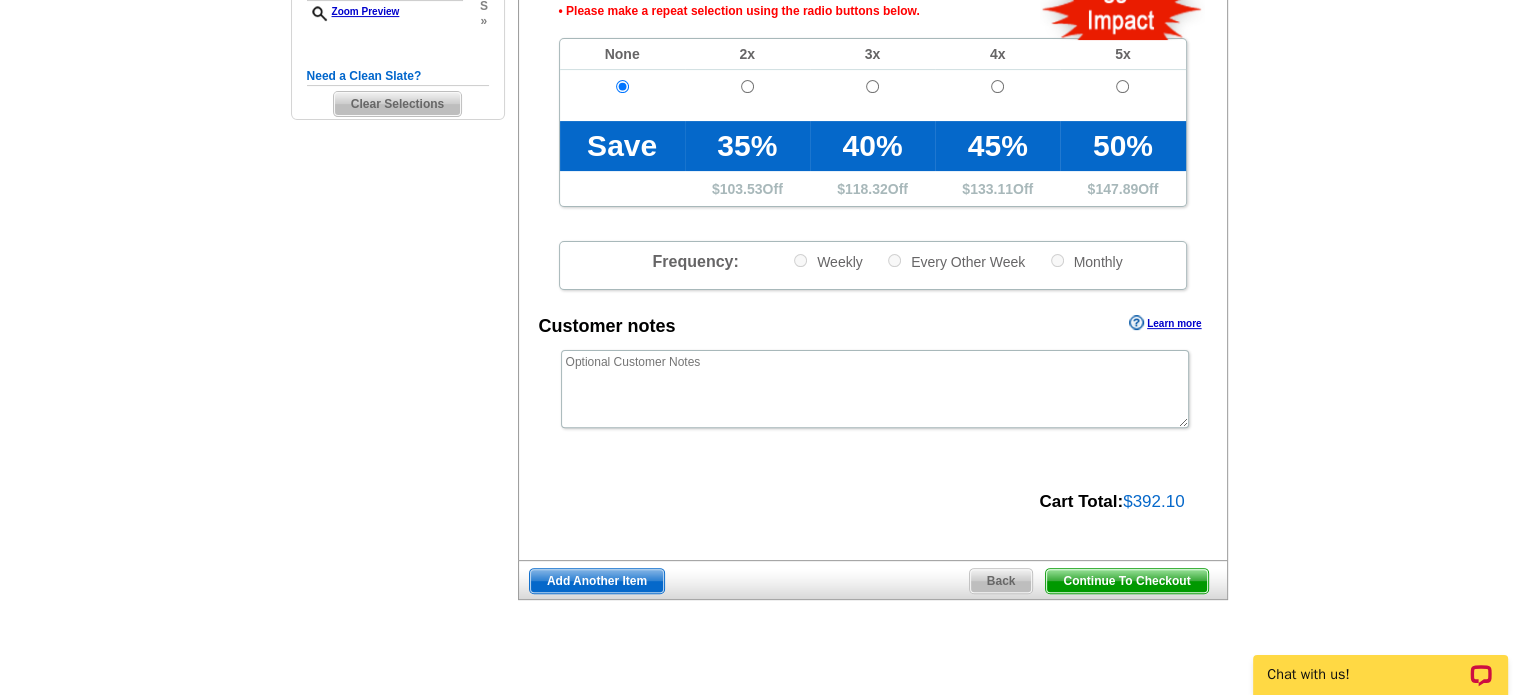 click on "Continue To Checkout" at bounding box center (1126, 581) 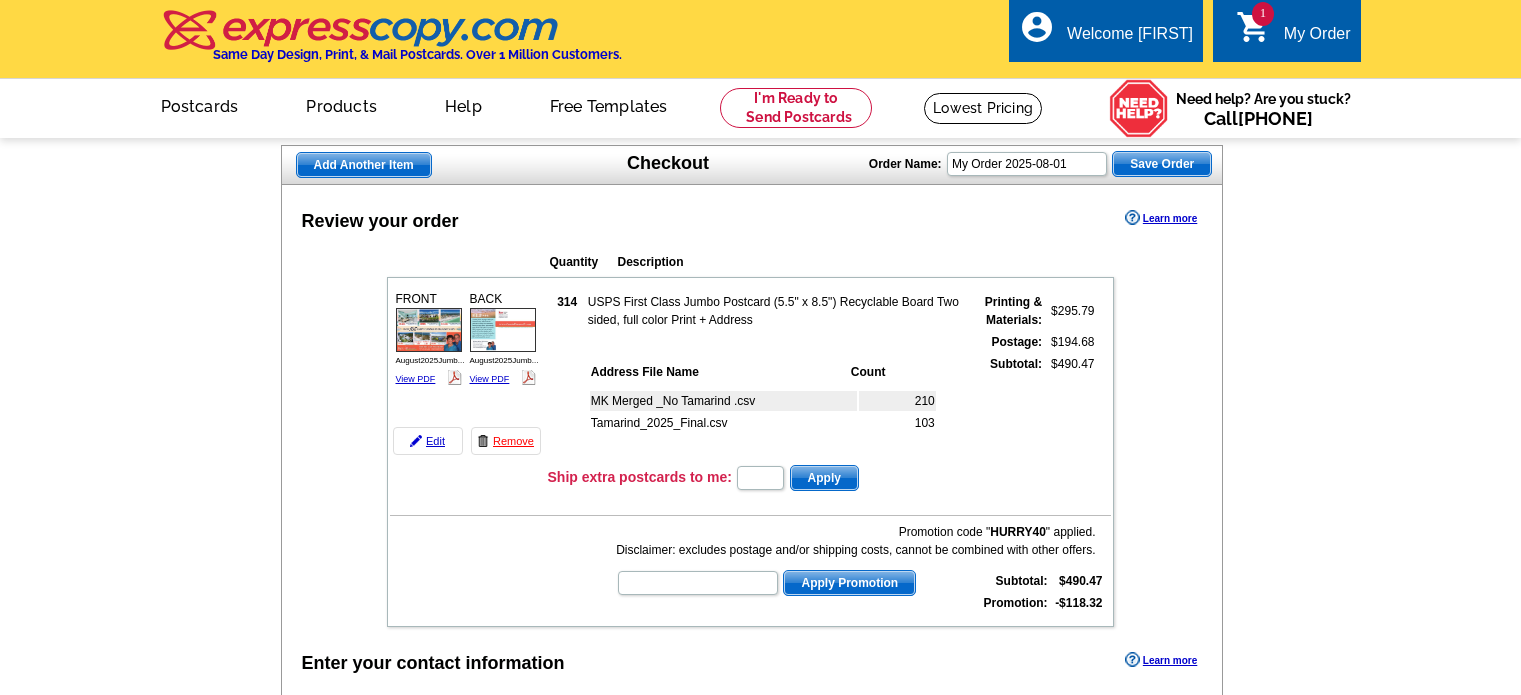 scroll, scrollTop: 0, scrollLeft: 0, axis: both 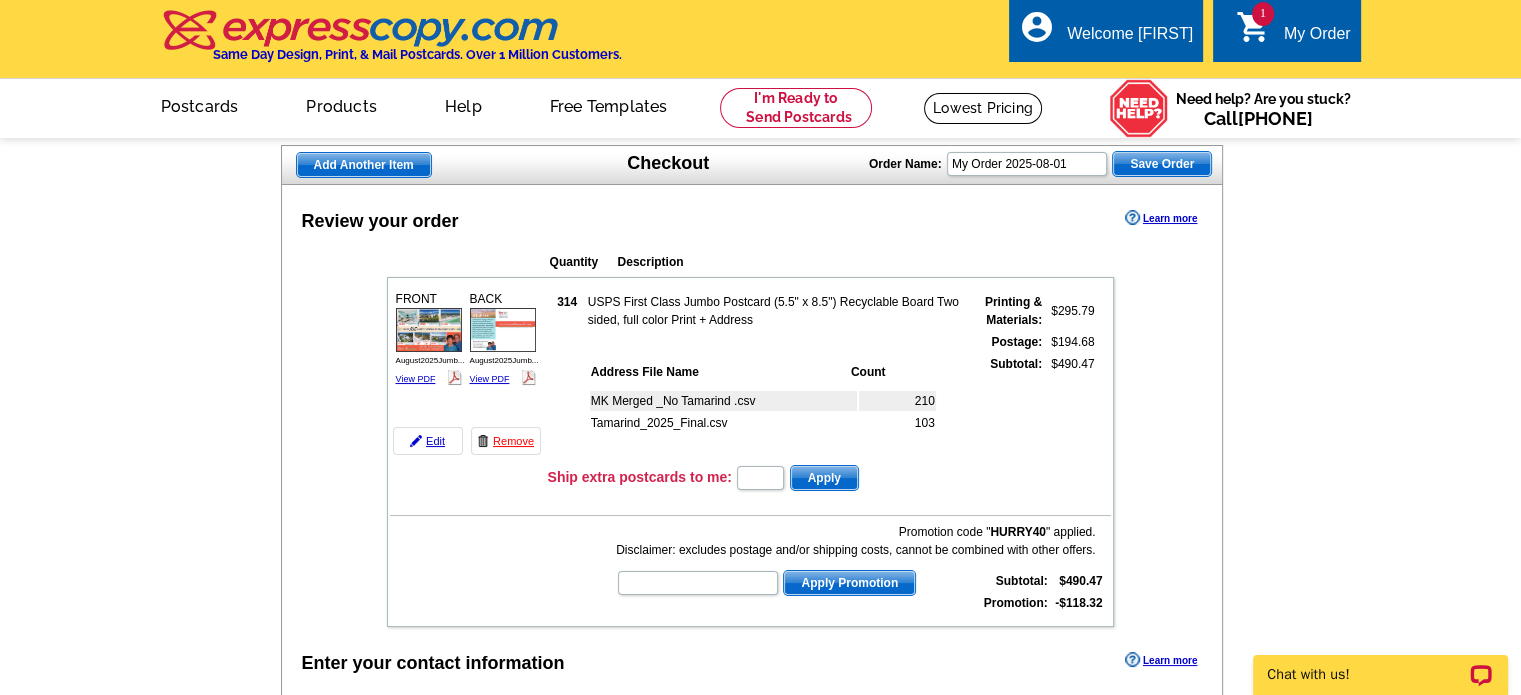 click on "Add Another Item
Checkout
Order Name:
My Order 2025-08-01
Save Order
Review your order
Learn more
Quantity
Description
314" at bounding box center (760, 828) 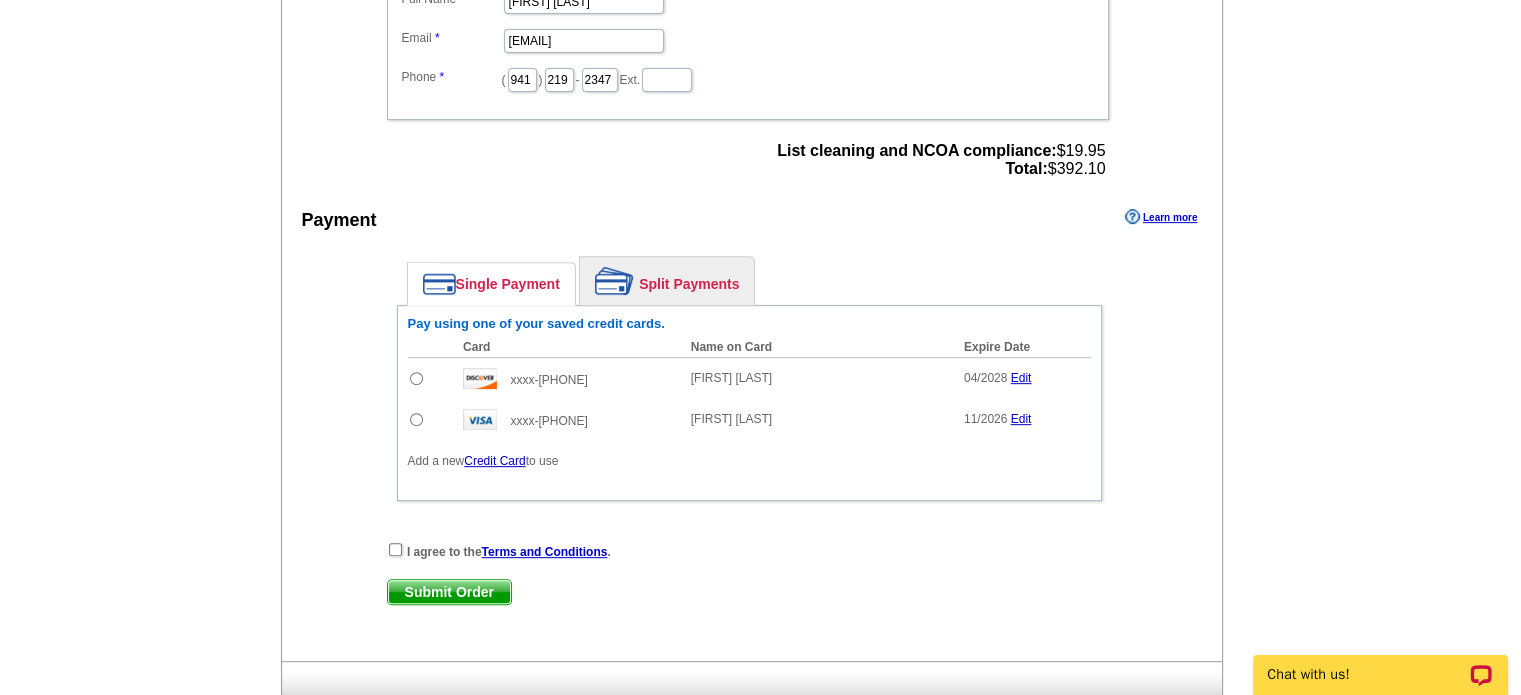 scroll, scrollTop: 790, scrollLeft: 0, axis: vertical 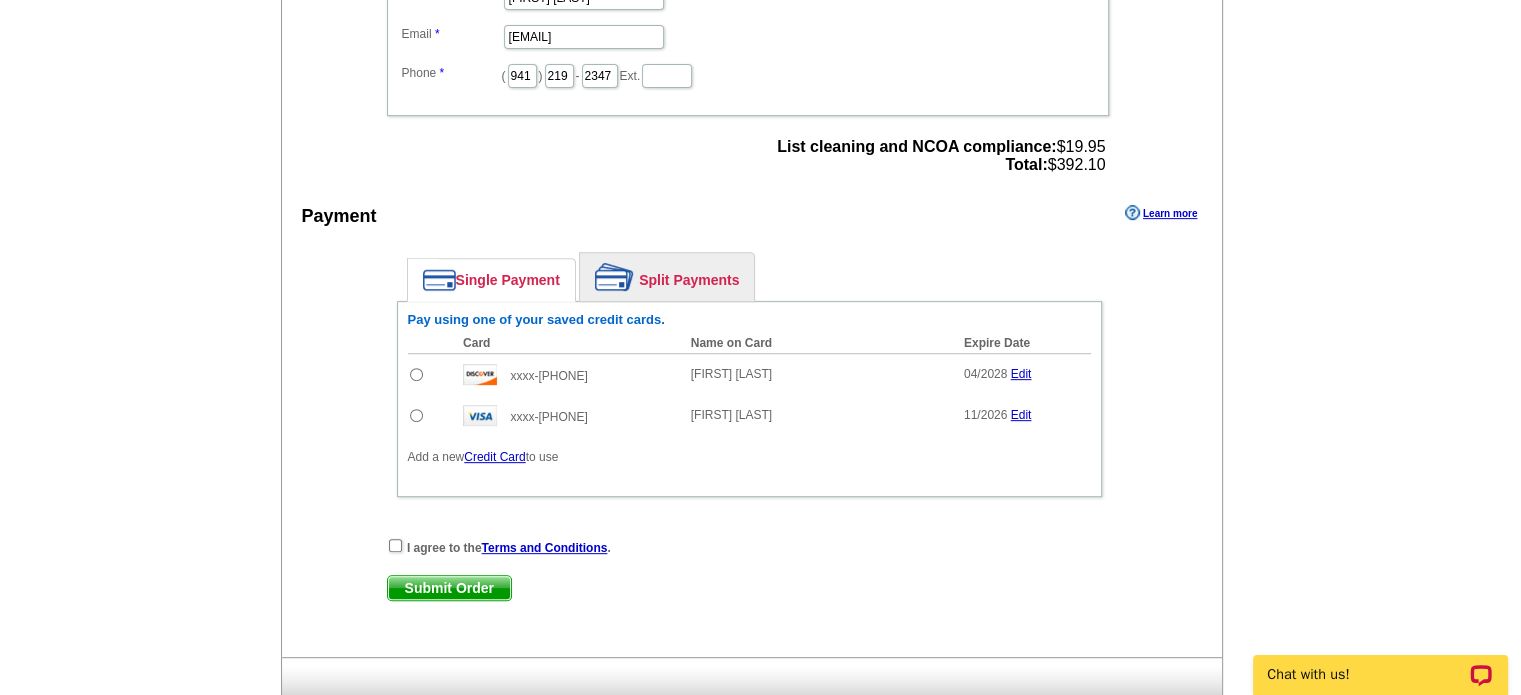 click at bounding box center [416, 415] 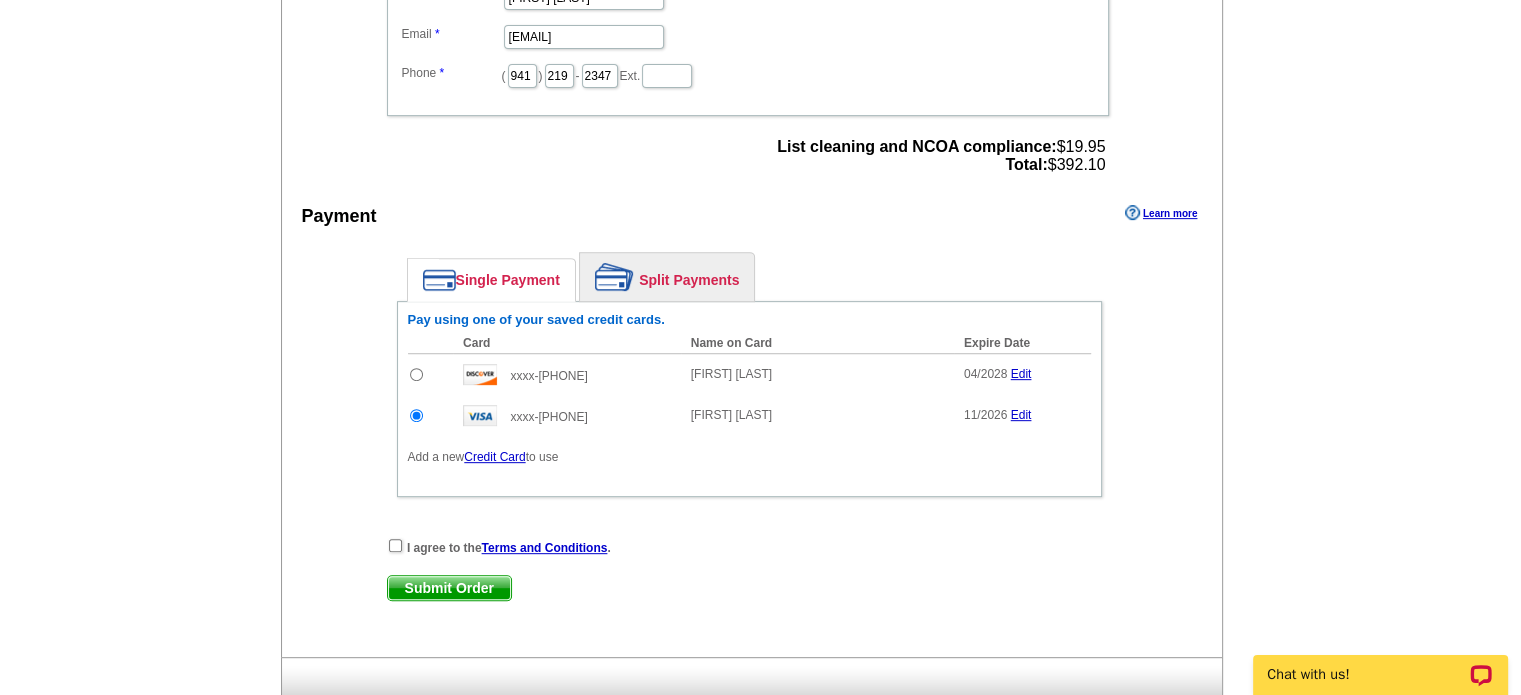scroll, scrollTop: 0, scrollLeft: 0, axis: both 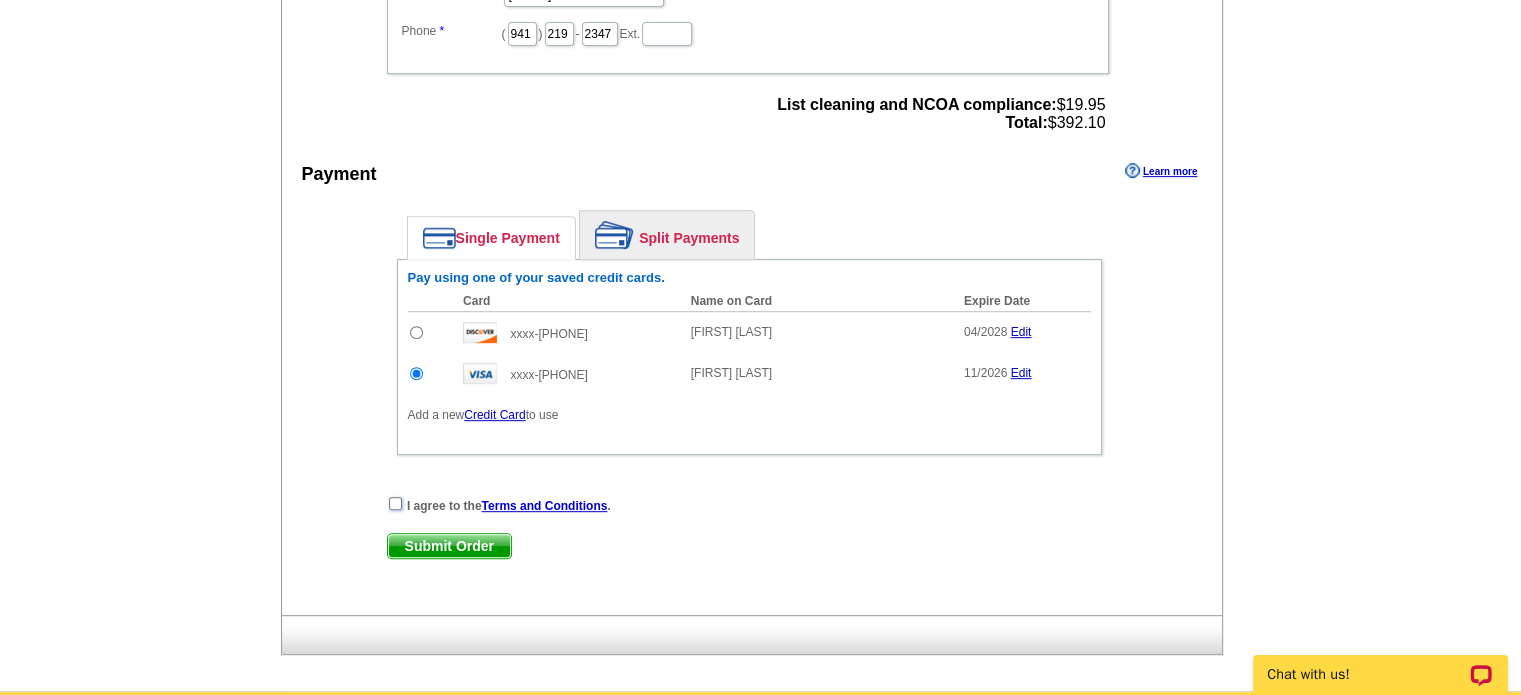 click at bounding box center [395, 503] 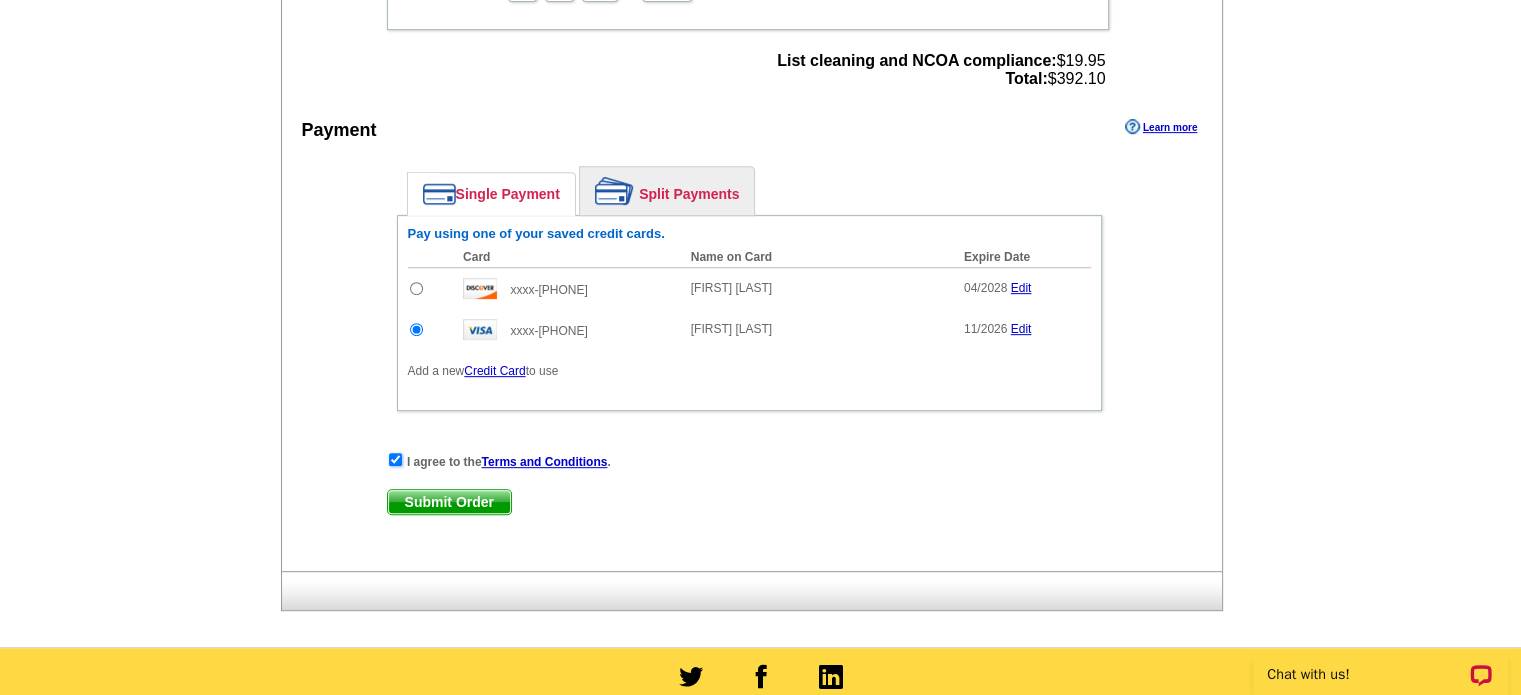 scroll, scrollTop: 874, scrollLeft: 0, axis: vertical 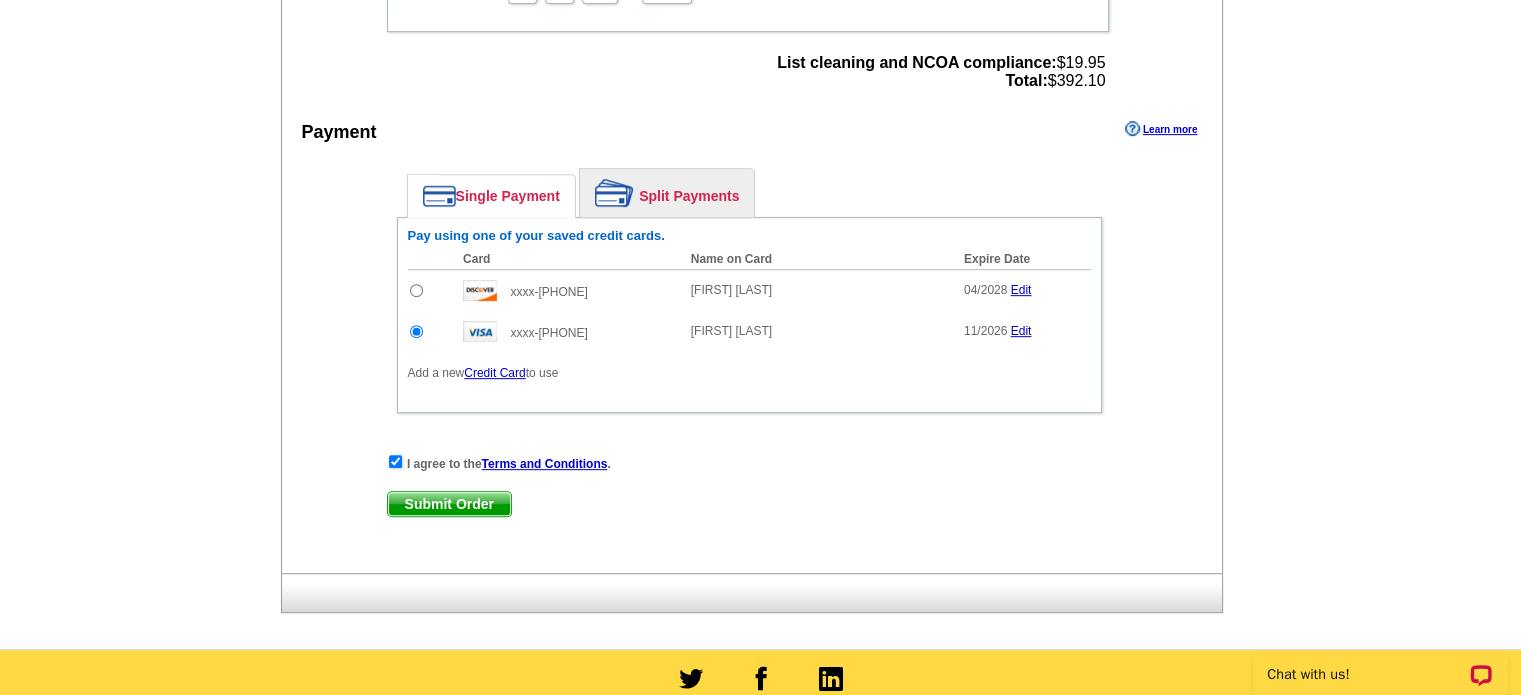 click on "Submit Order" at bounding box center (449, 504) 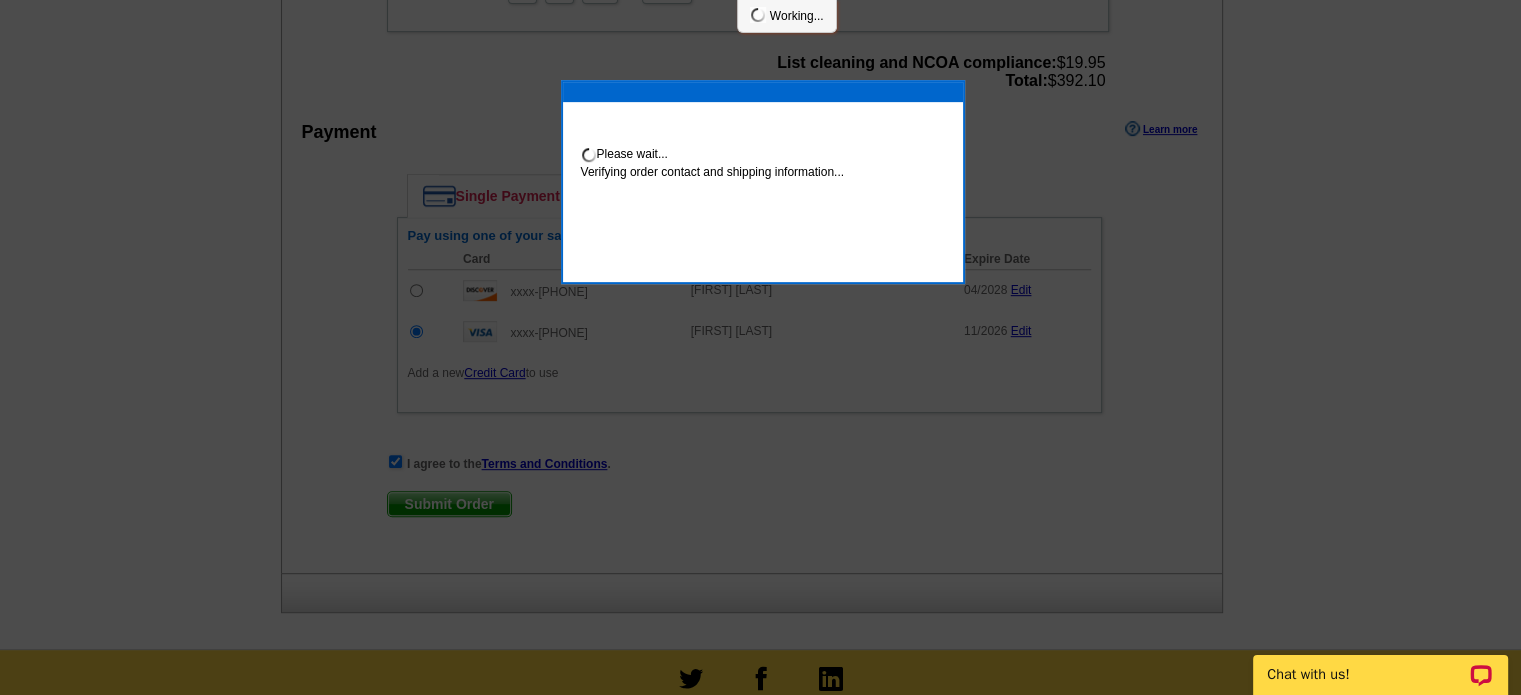 scroll, scrollTop: 866, scrollLeft: 0, axis: vertical 